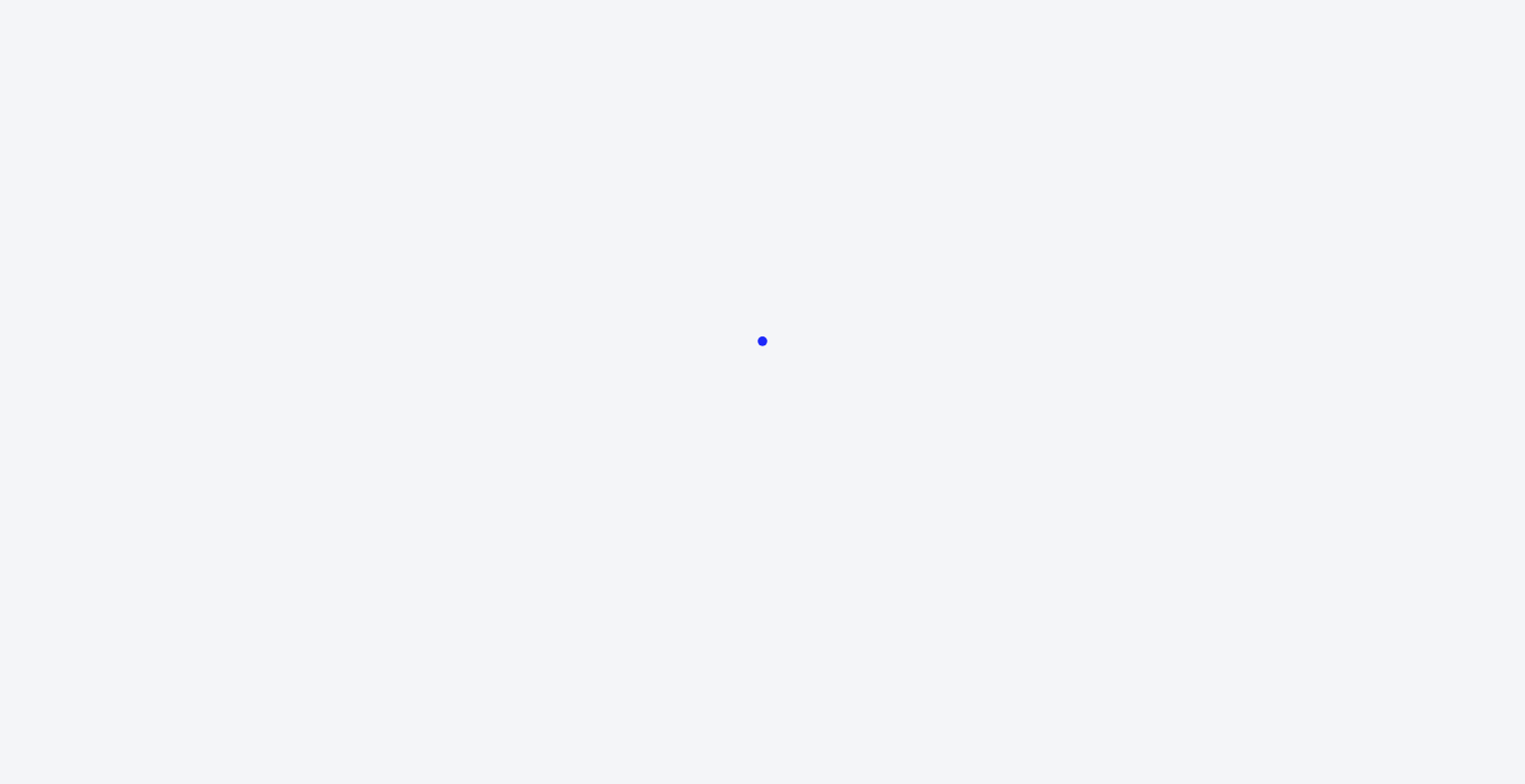 scroll, scrollTop: 0, scrollLeft: 0, axis: both 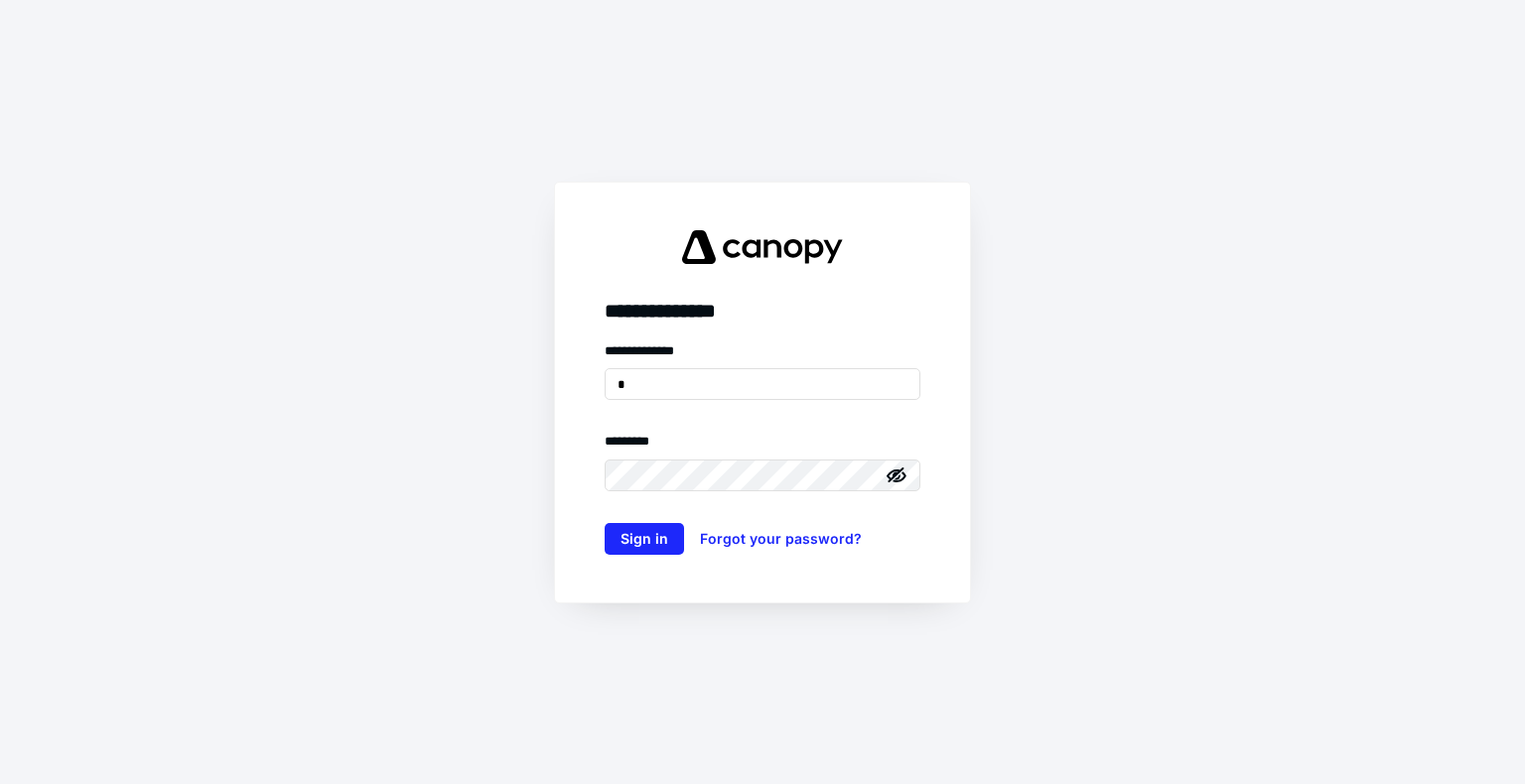 type on "**********" 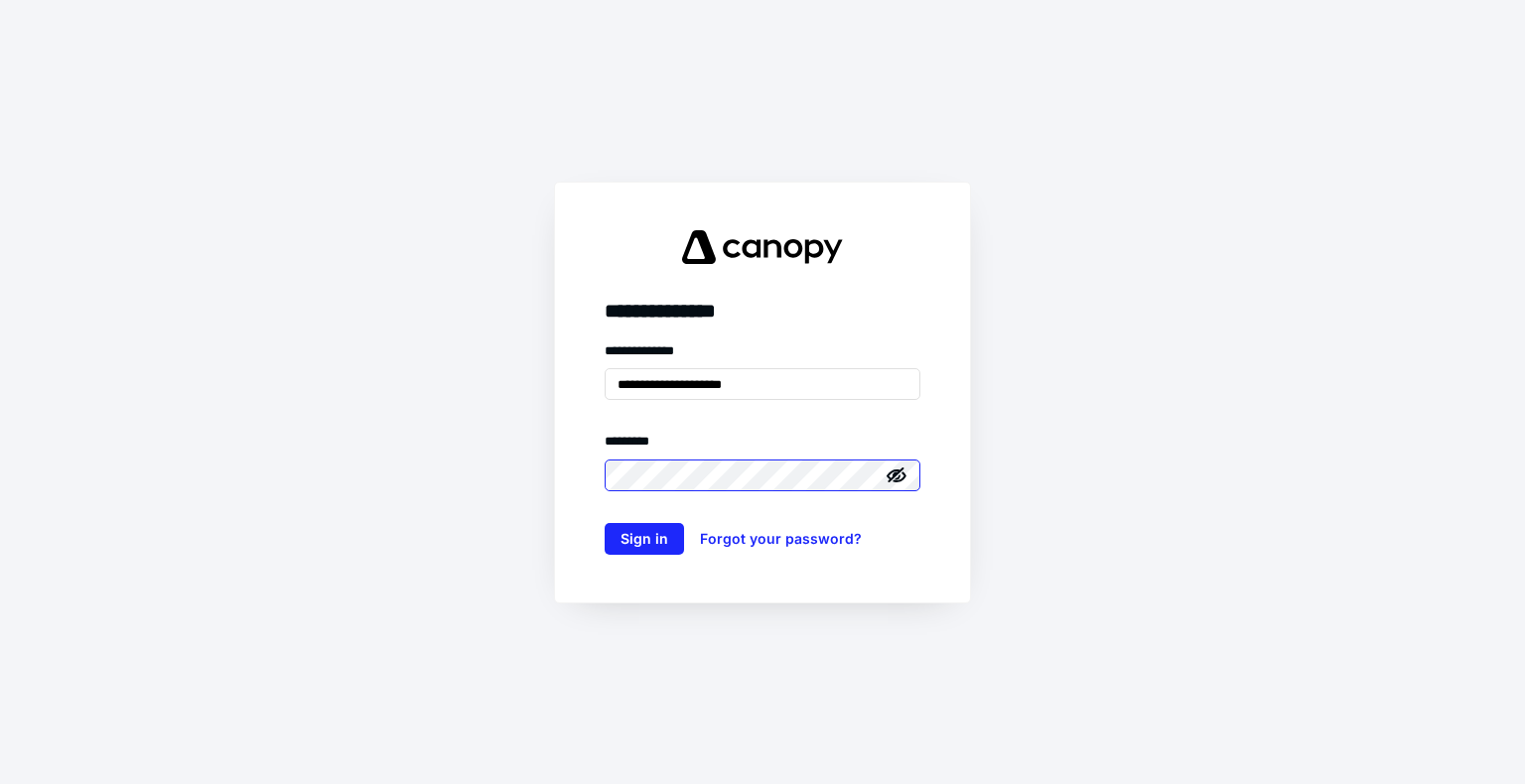 click on "Sign in" at bounding box center [644, 539] 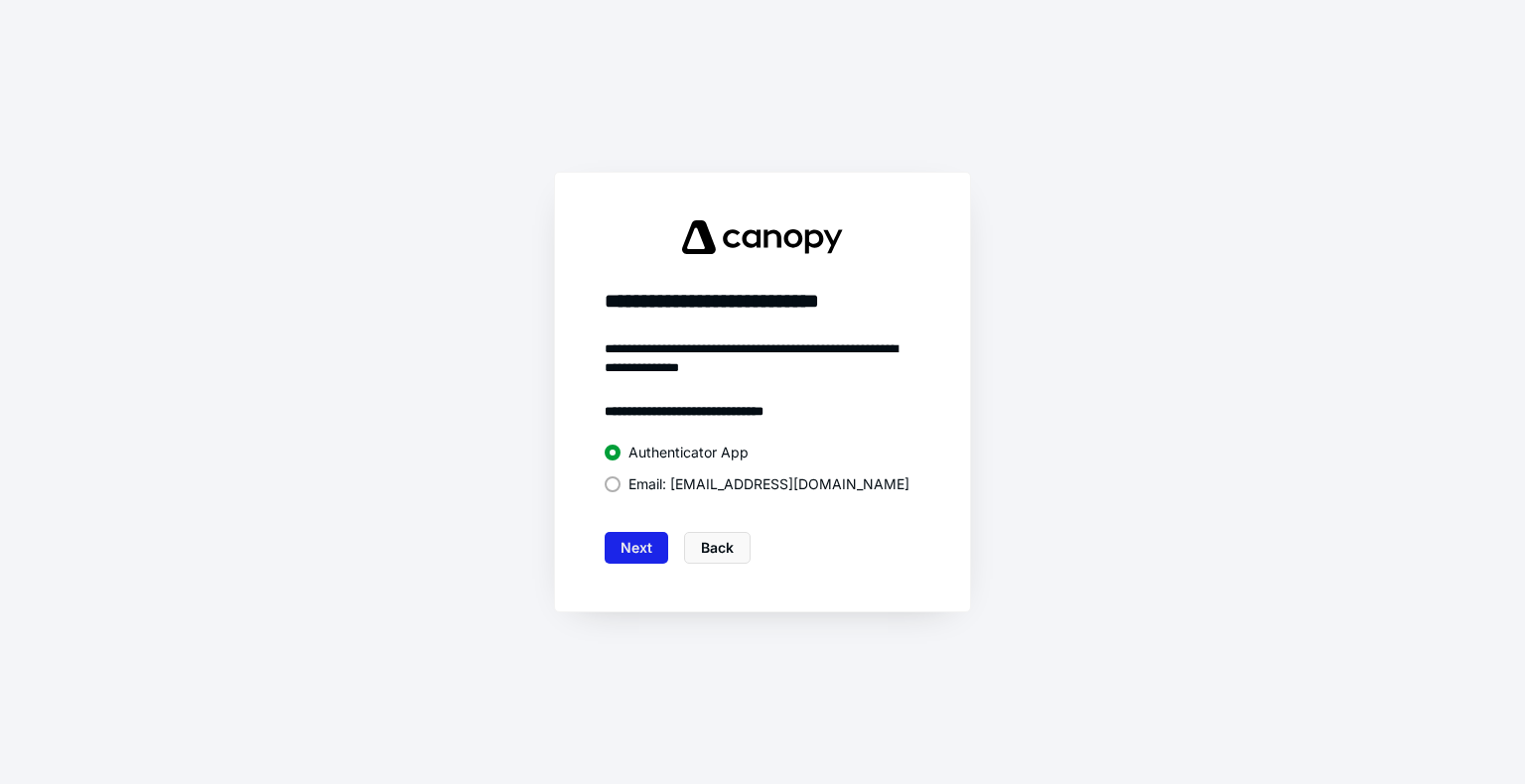 click on "Next" at bounding box center (636, 548) 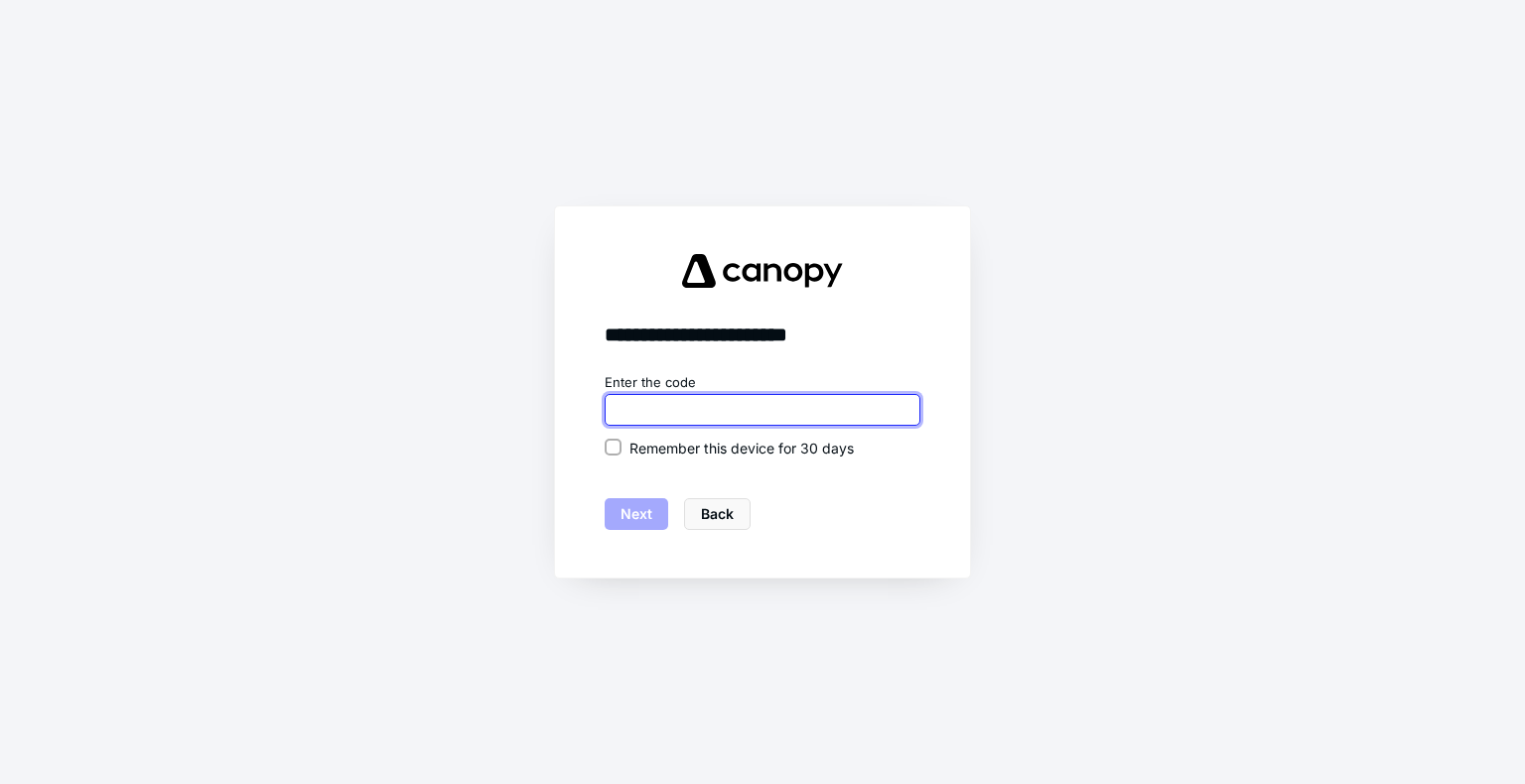 click at bounding box center [762, 410] 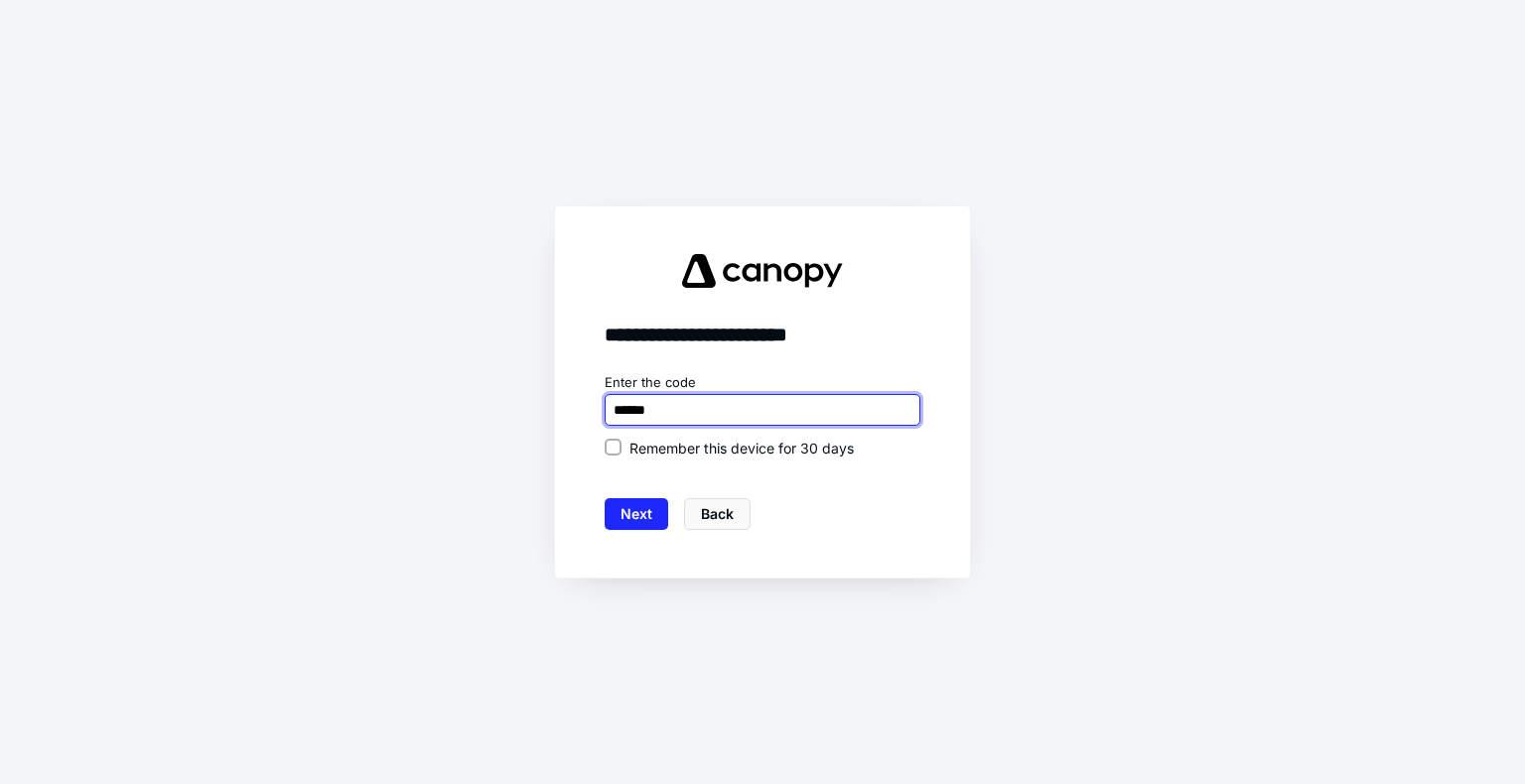 type on "******" 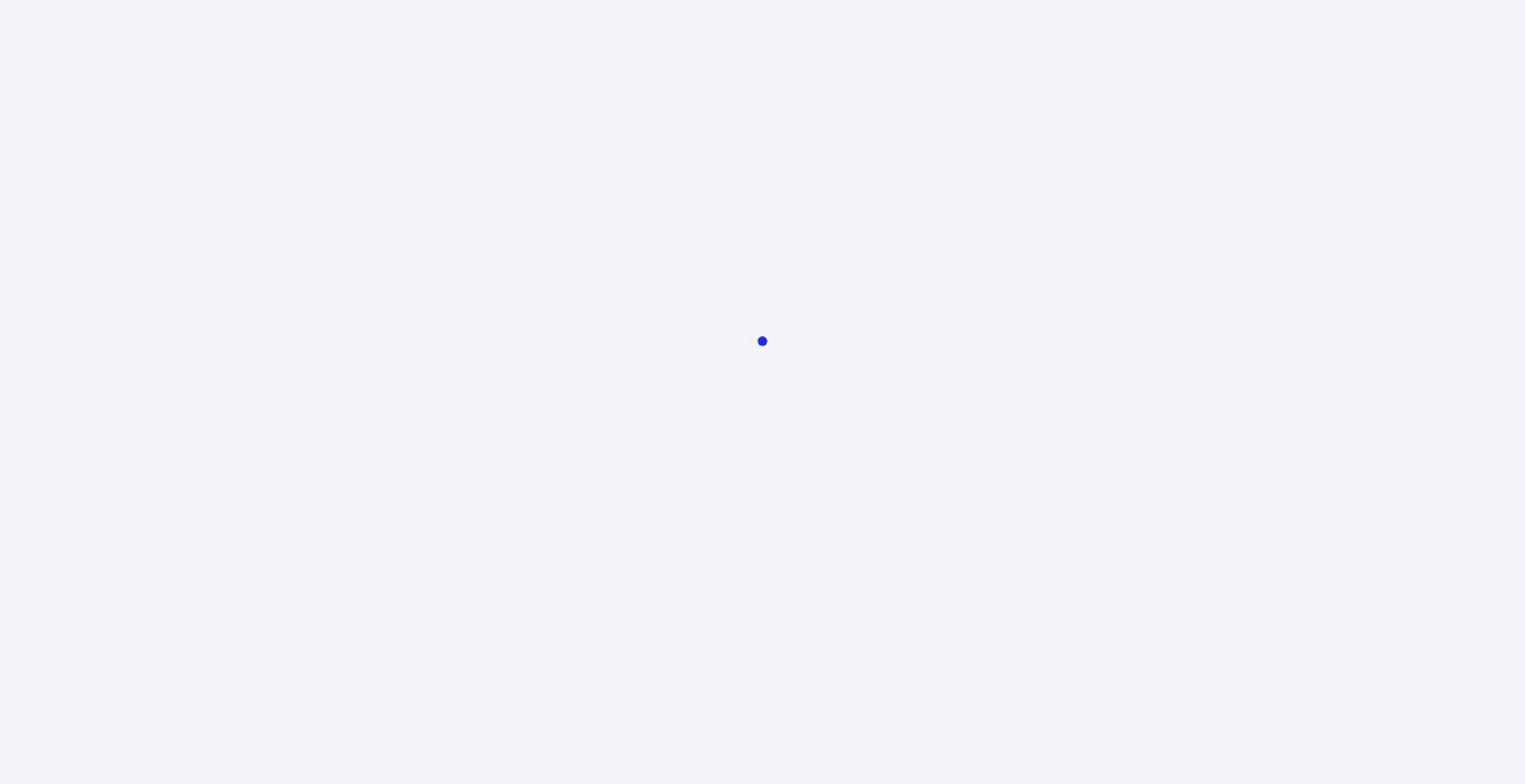 scroll, scrollTop: 0, scrollLeft: 0, axis: both 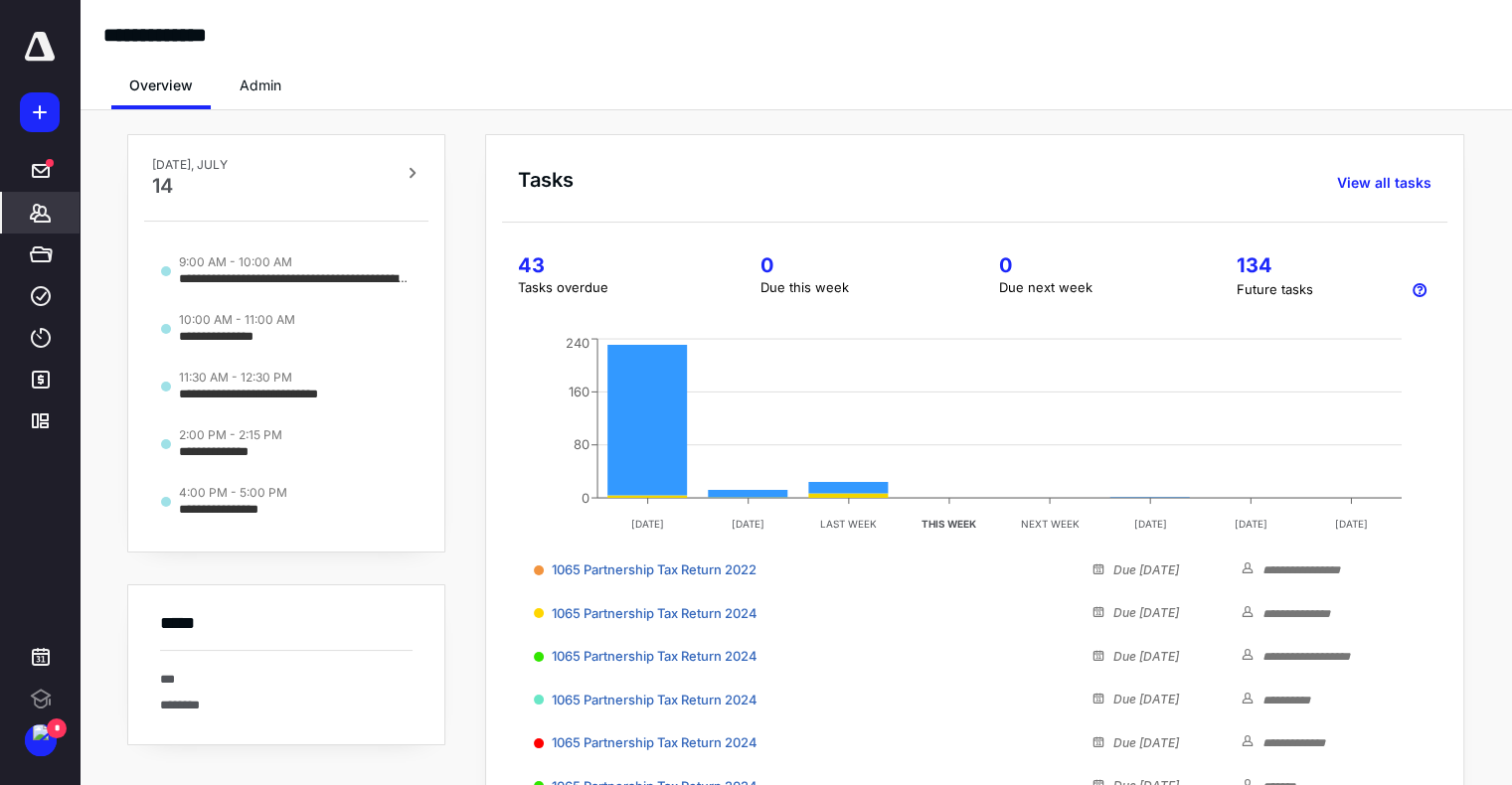 click 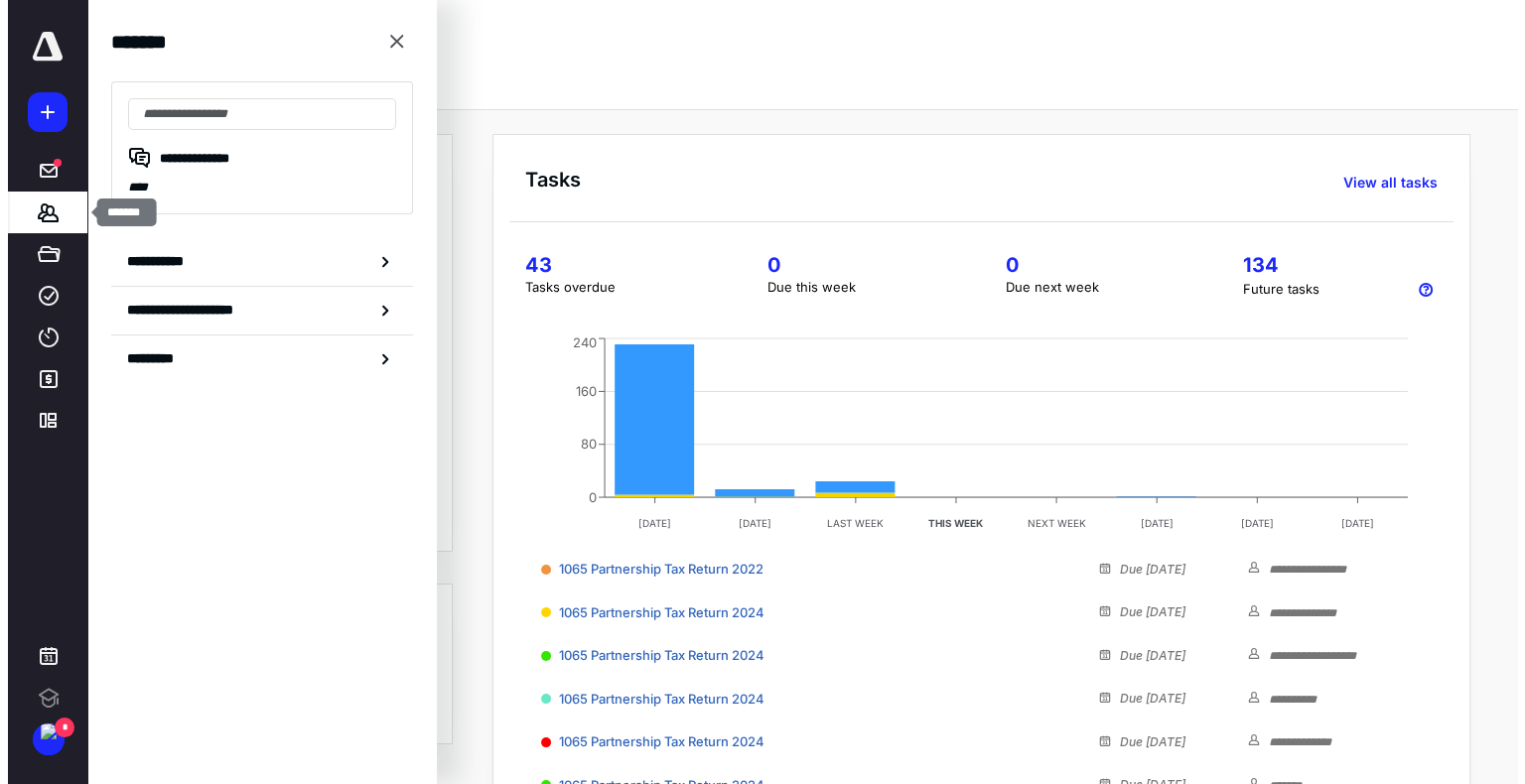 scroll, scrollTop: 0, scrollLeft: 0, axis: both 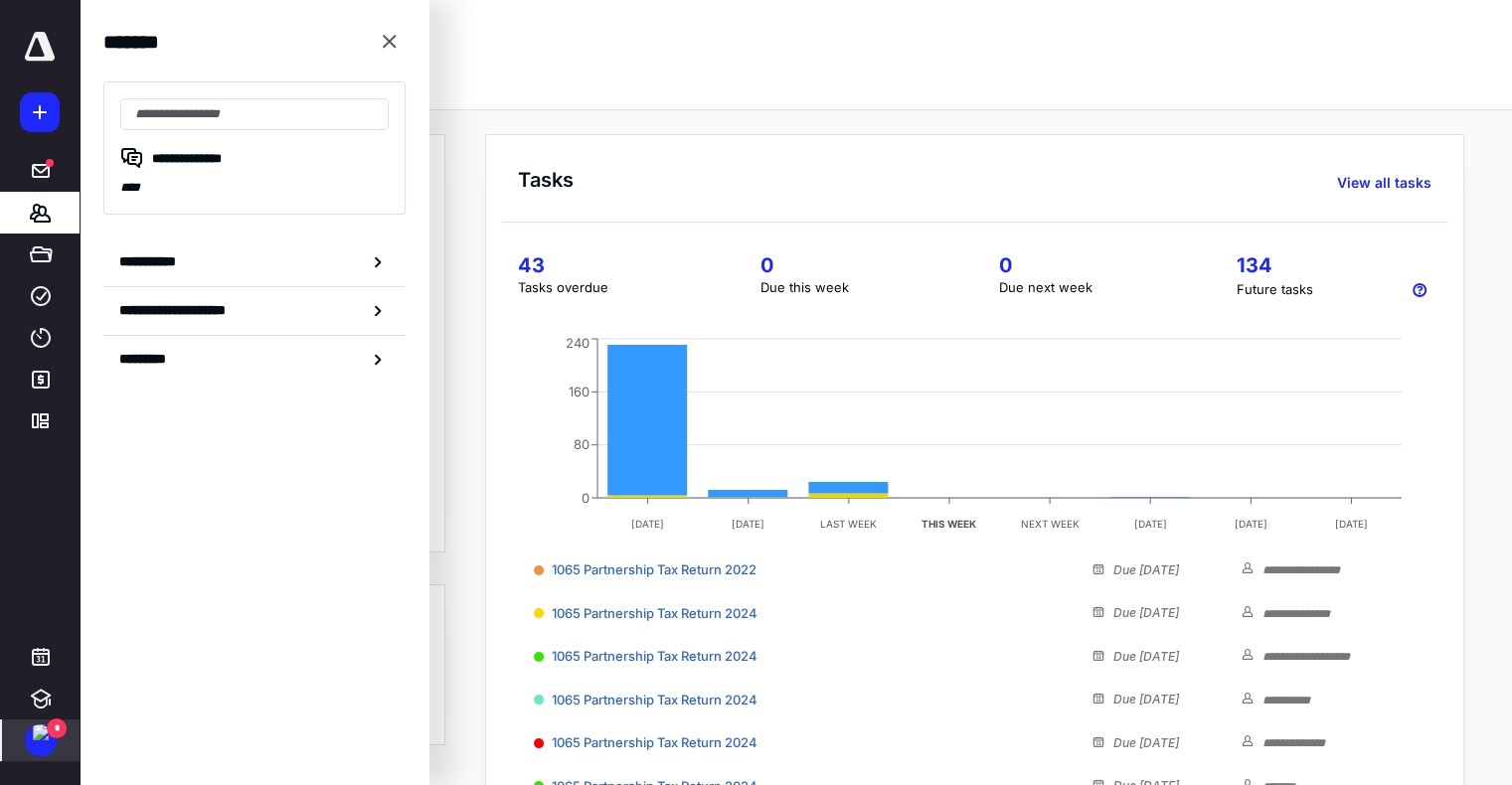 click at bounding box center [41, 732] 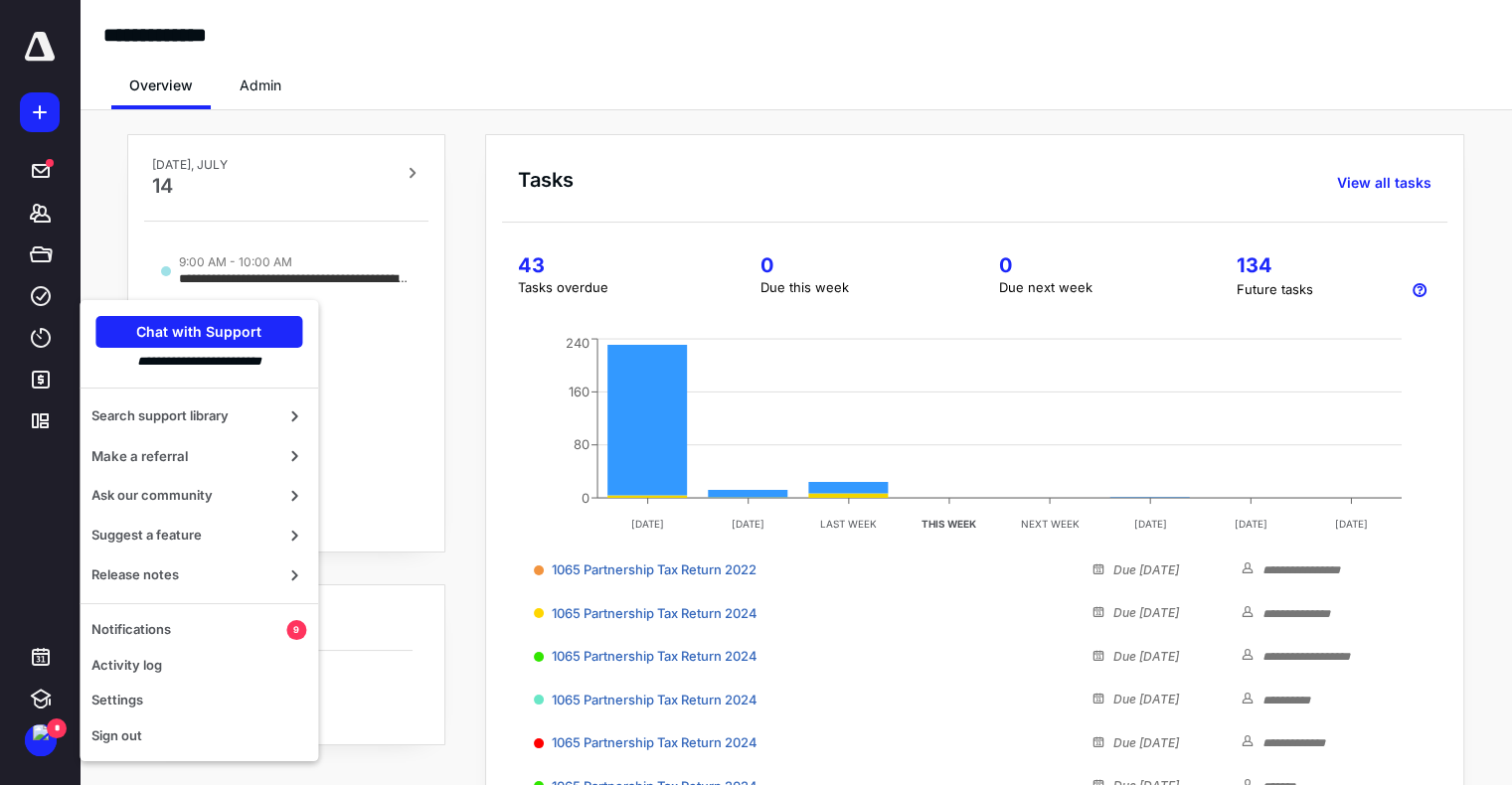 click at bounding box center (40, 47) 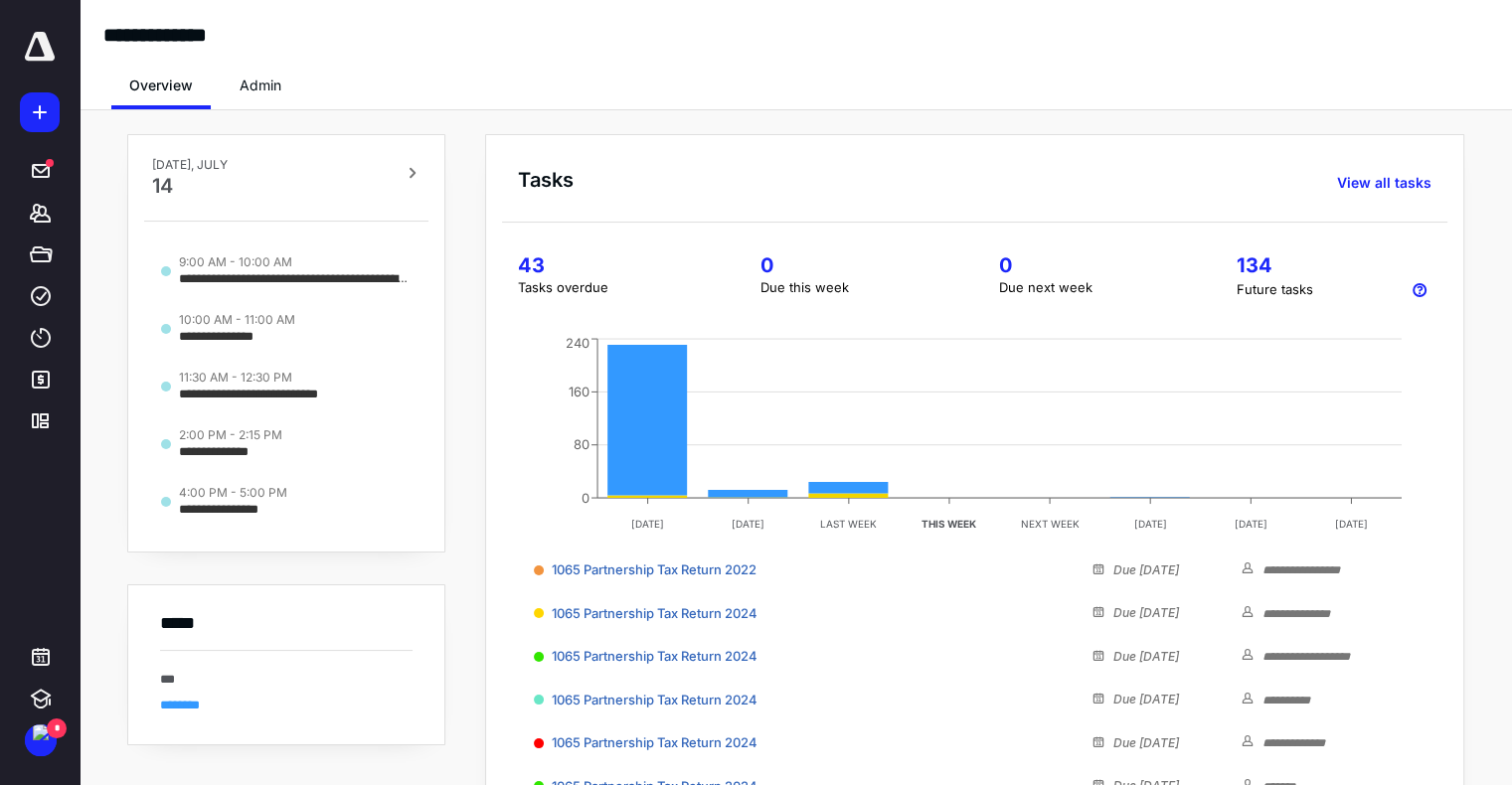click on "********" at bounding box center (180, 705) 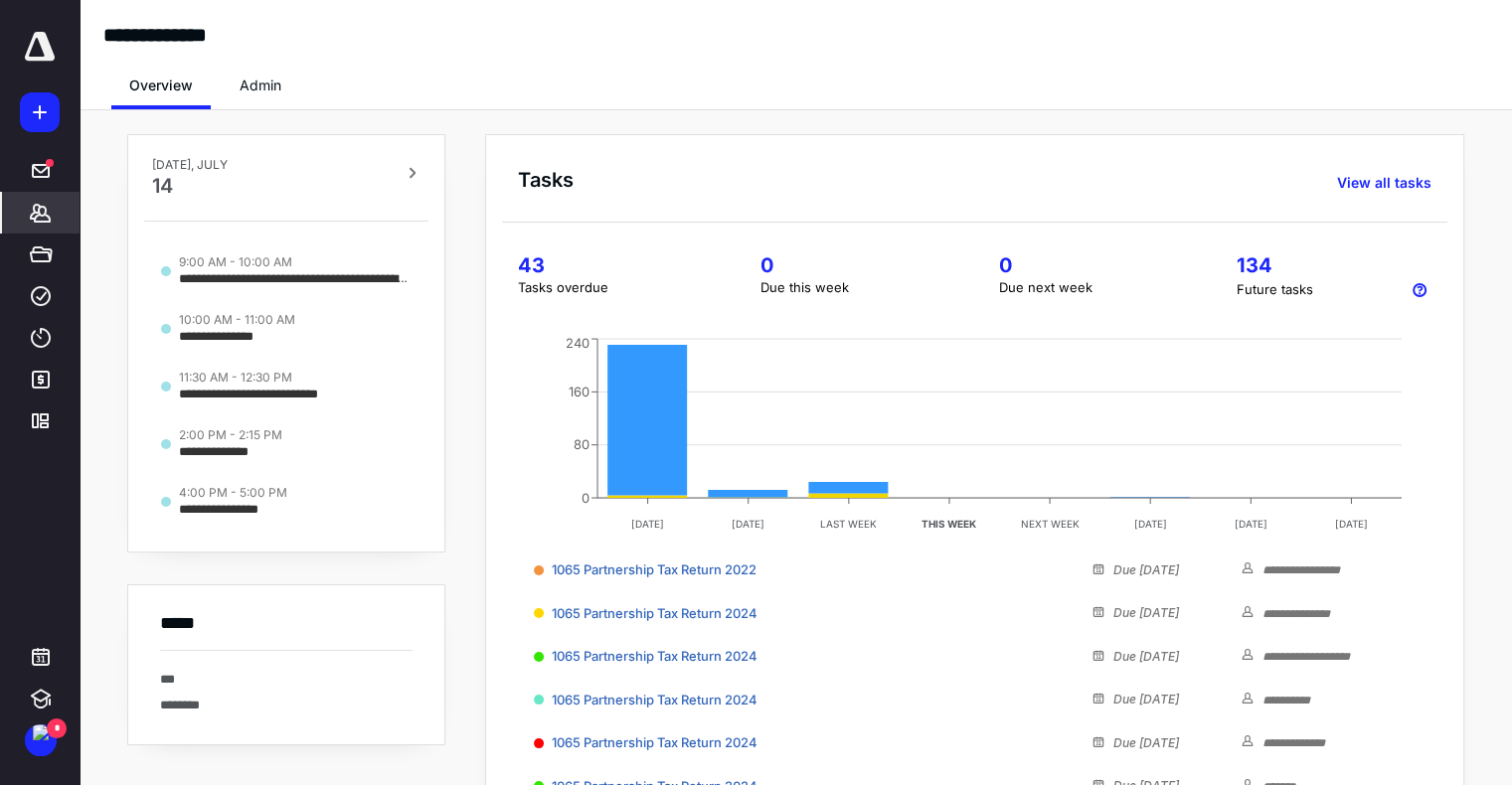 click 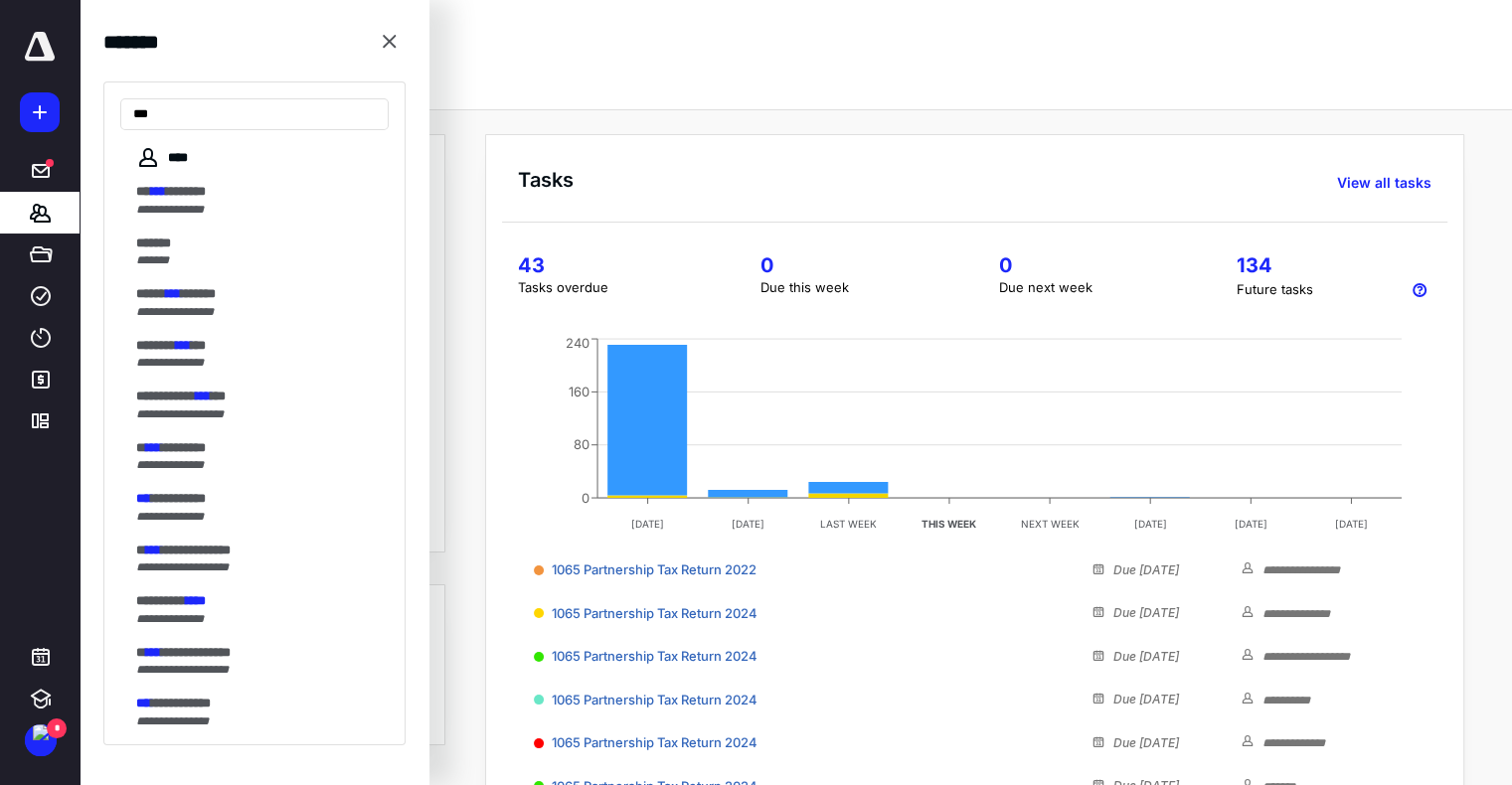 type on "***" 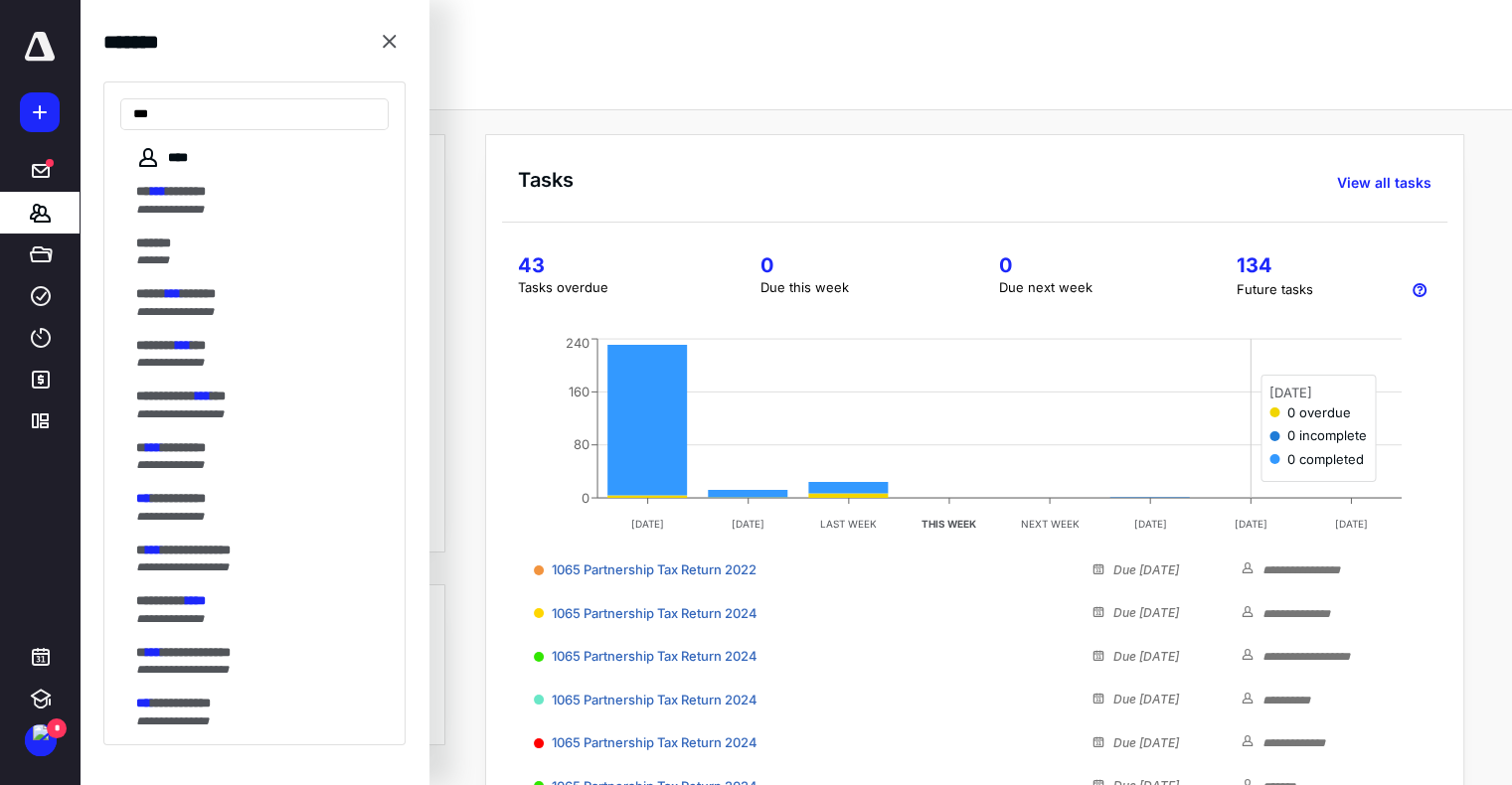 click on "JUN [DATE] LAST WEEK THIS WEEK NEXT WEEK [DATE] AUG [DATE] 0 80 160 240" 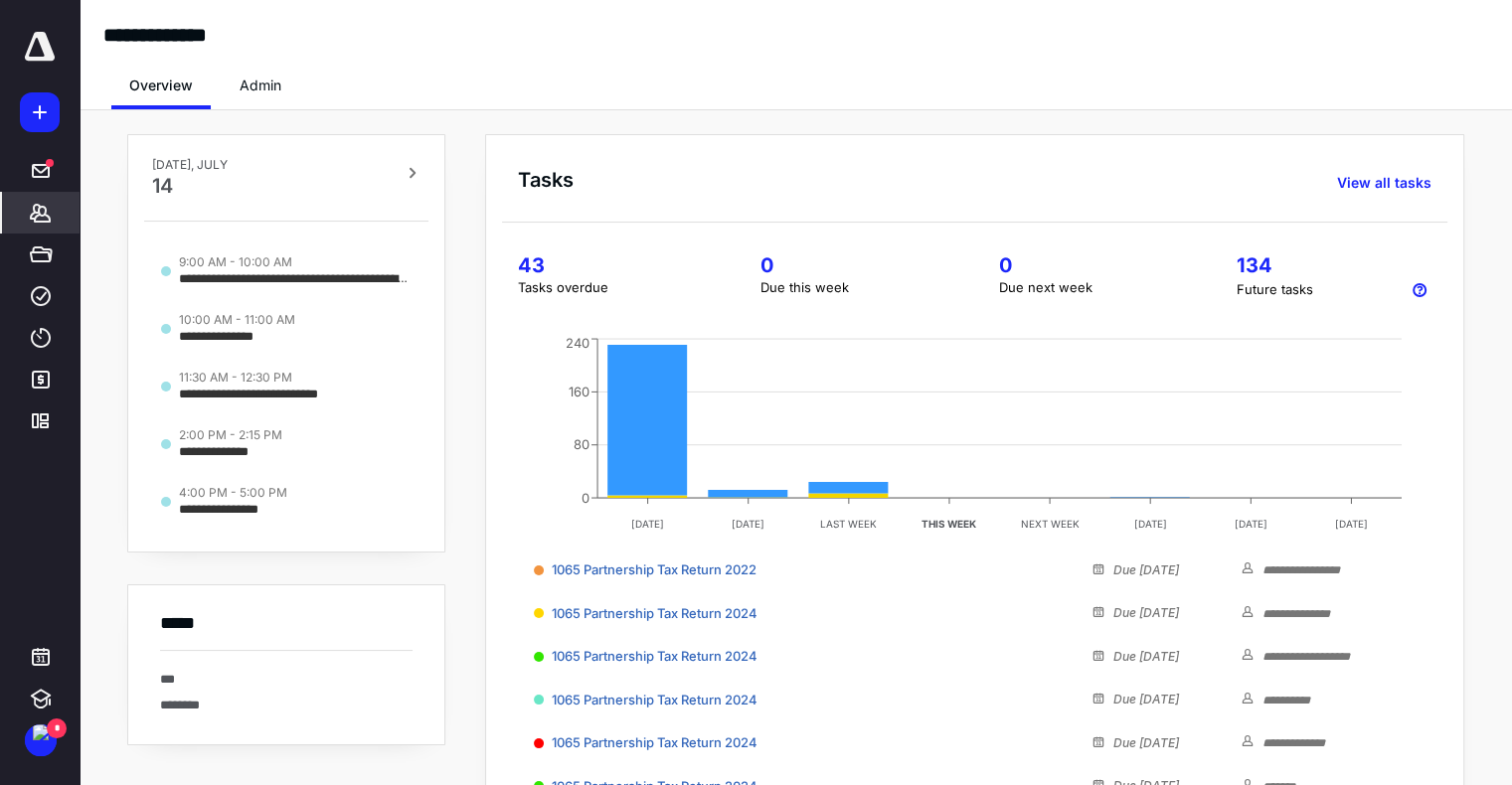 click on "*******" at bounding box center (41, 213) 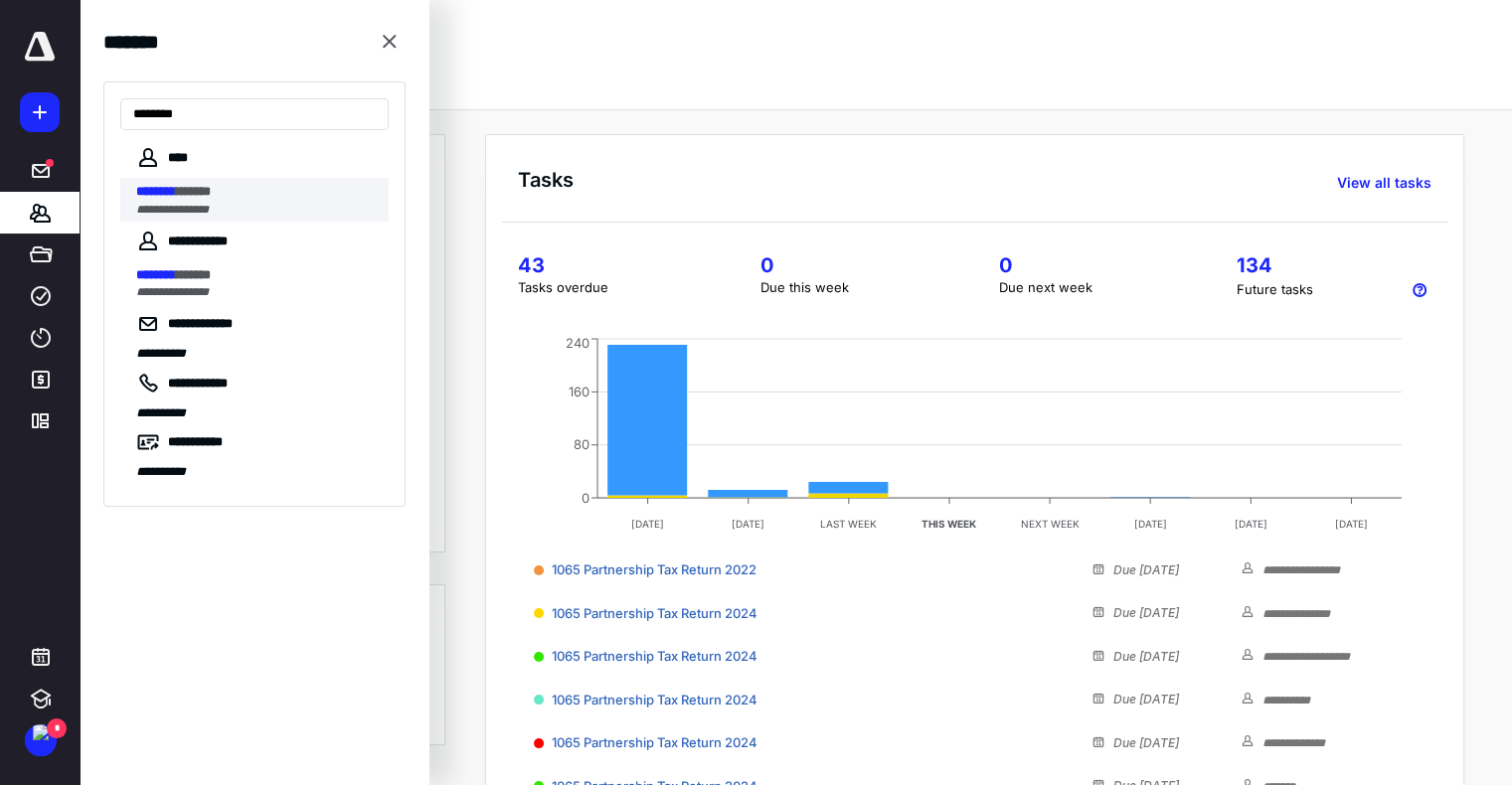type on "********" 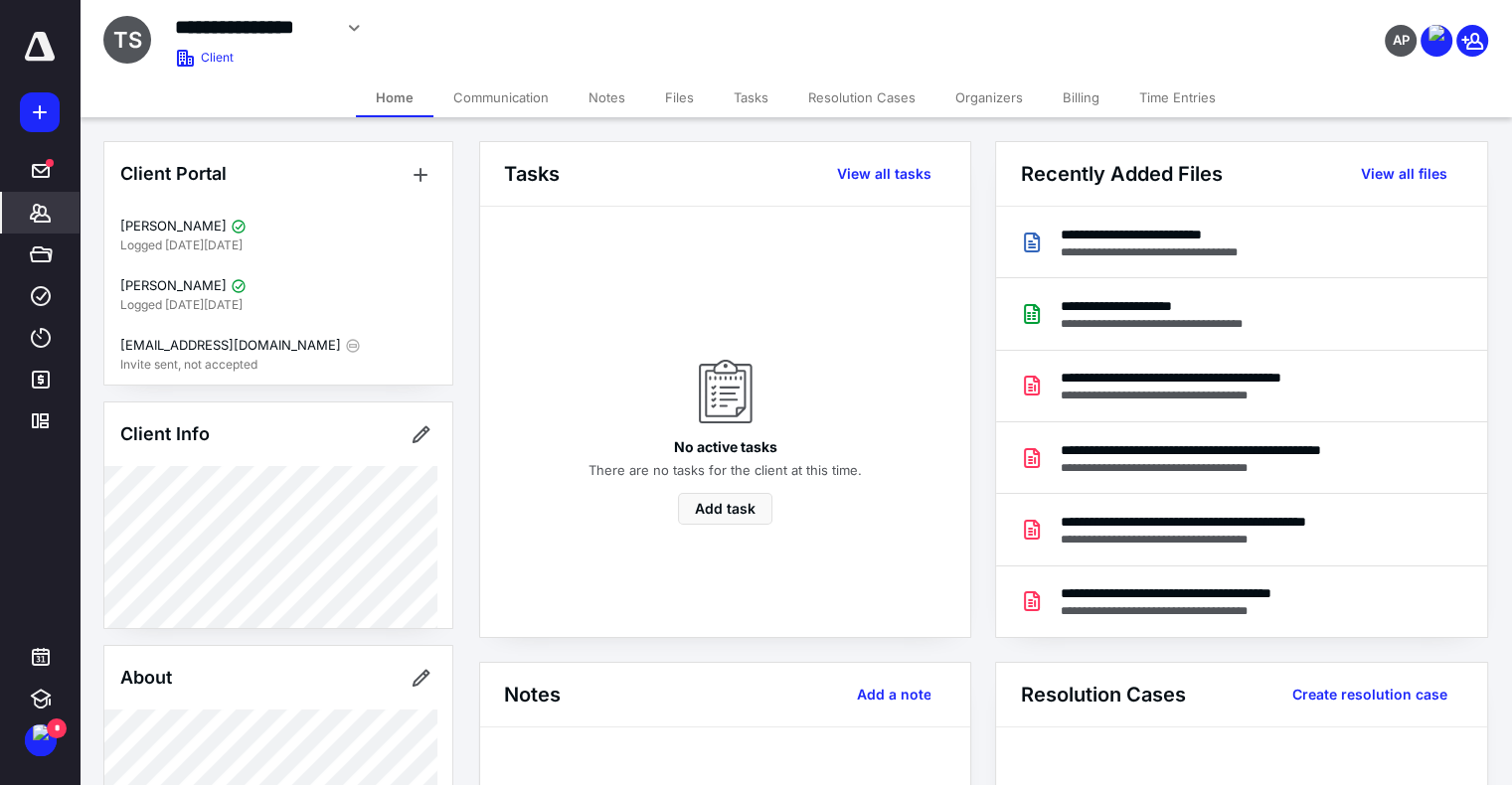 click on "Files" at bounding box center [679, 97] 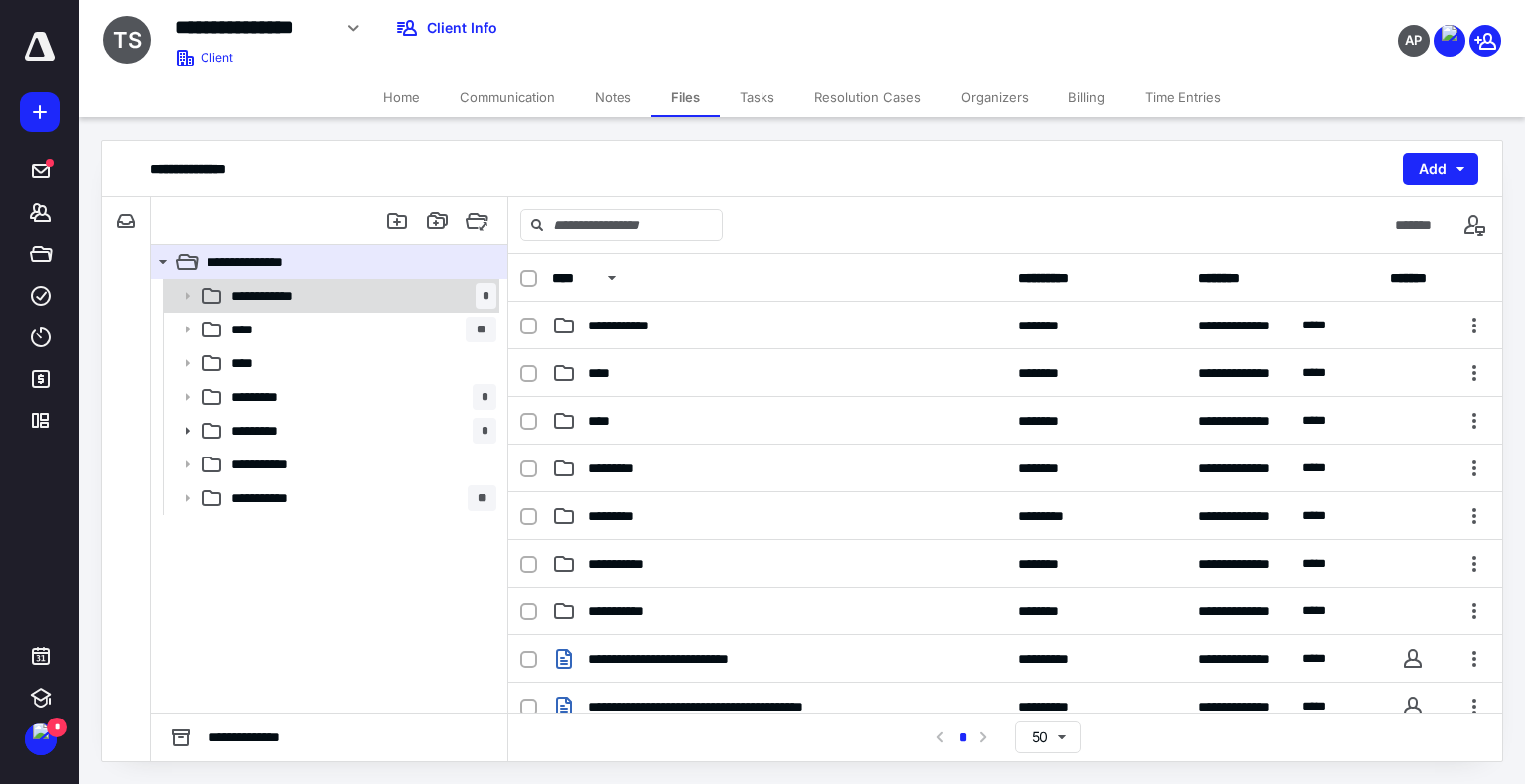 click on "**********" at bounding box center (359, 296) 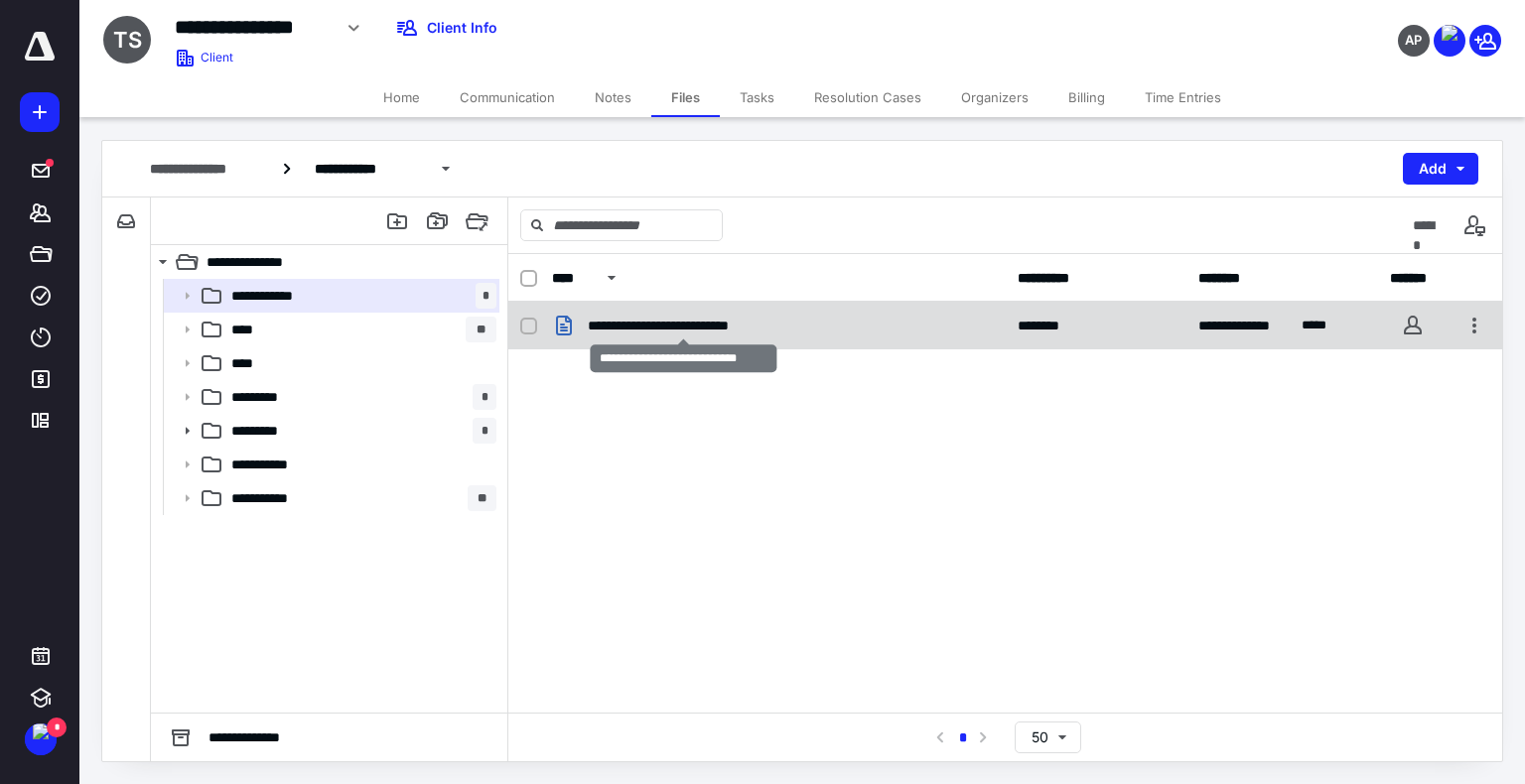 click on "**********" at bounding box center (684, 326) 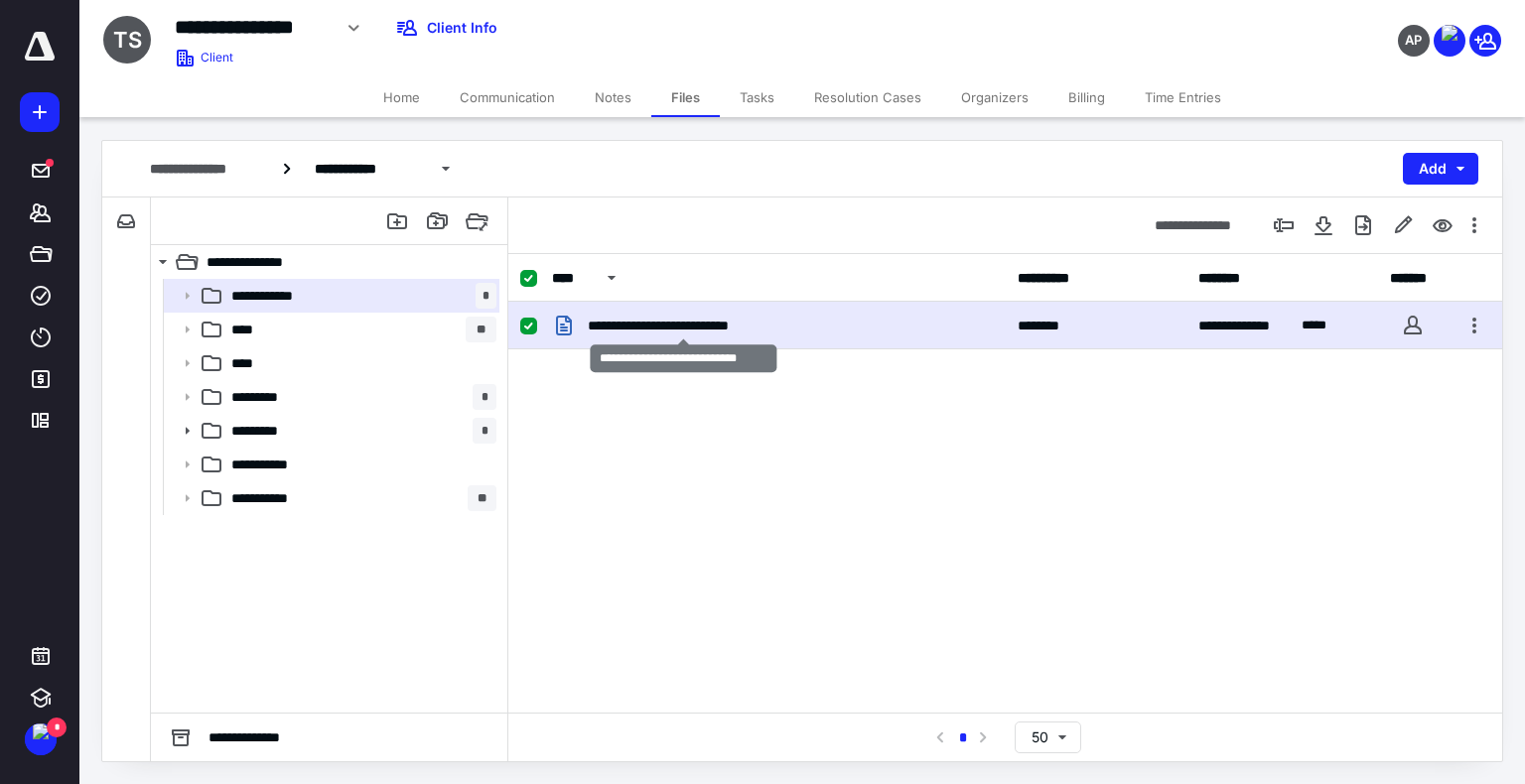 click on "**********" at bounding box center (684, 326) 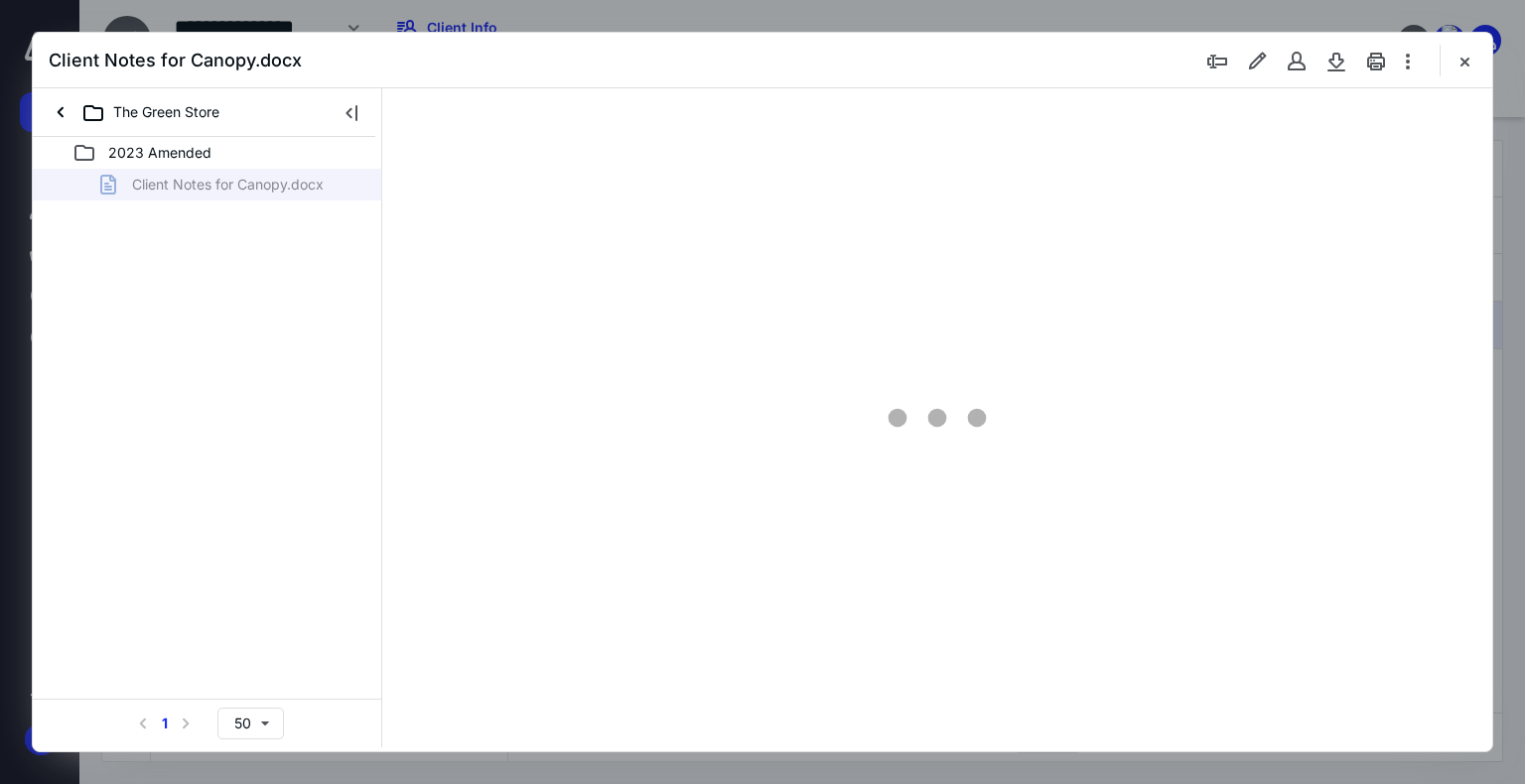 scroll, scrollTop: 0, scrollLeft: 0, axis: both 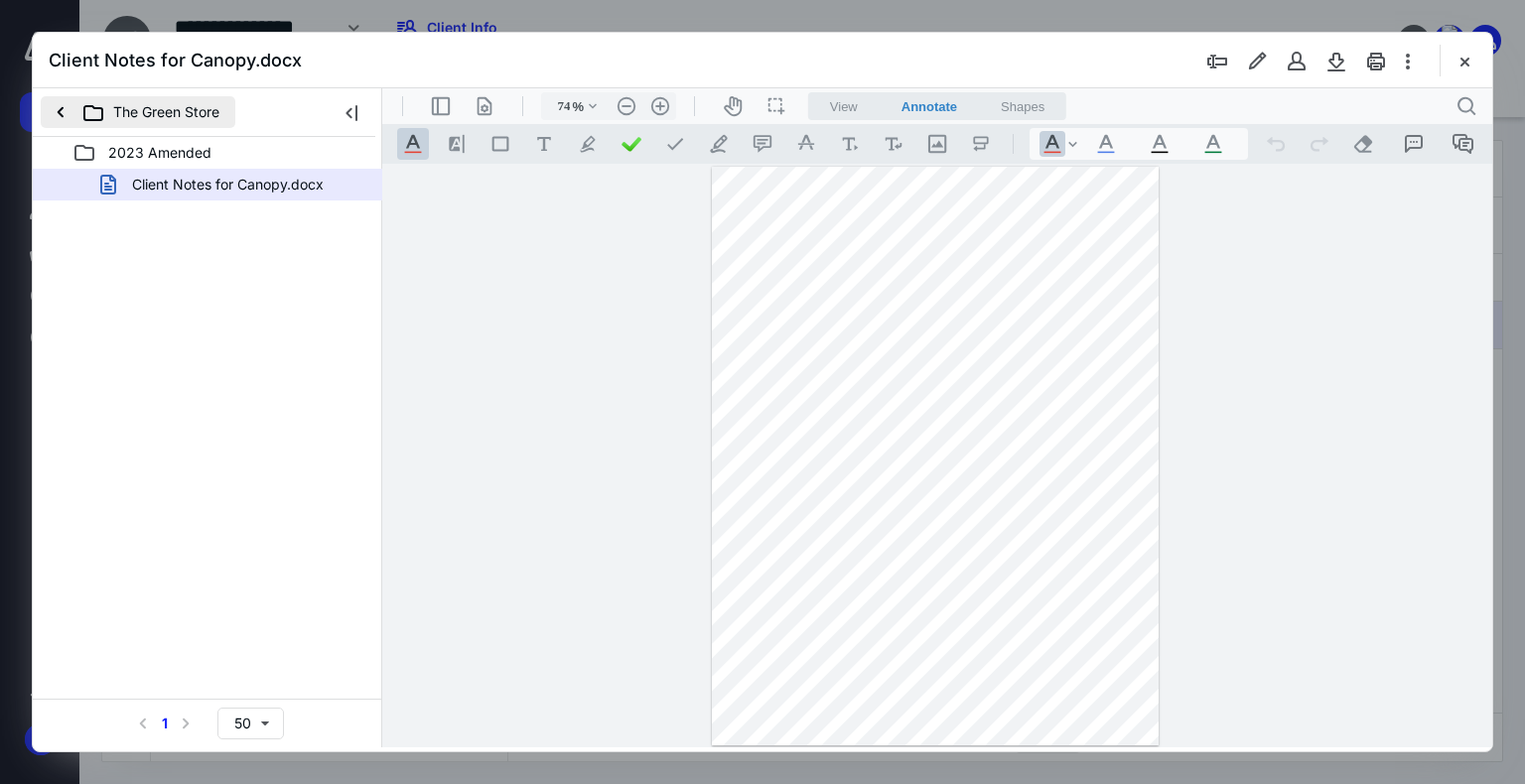 click on "The Green Store" at bounding box center [138, 112] 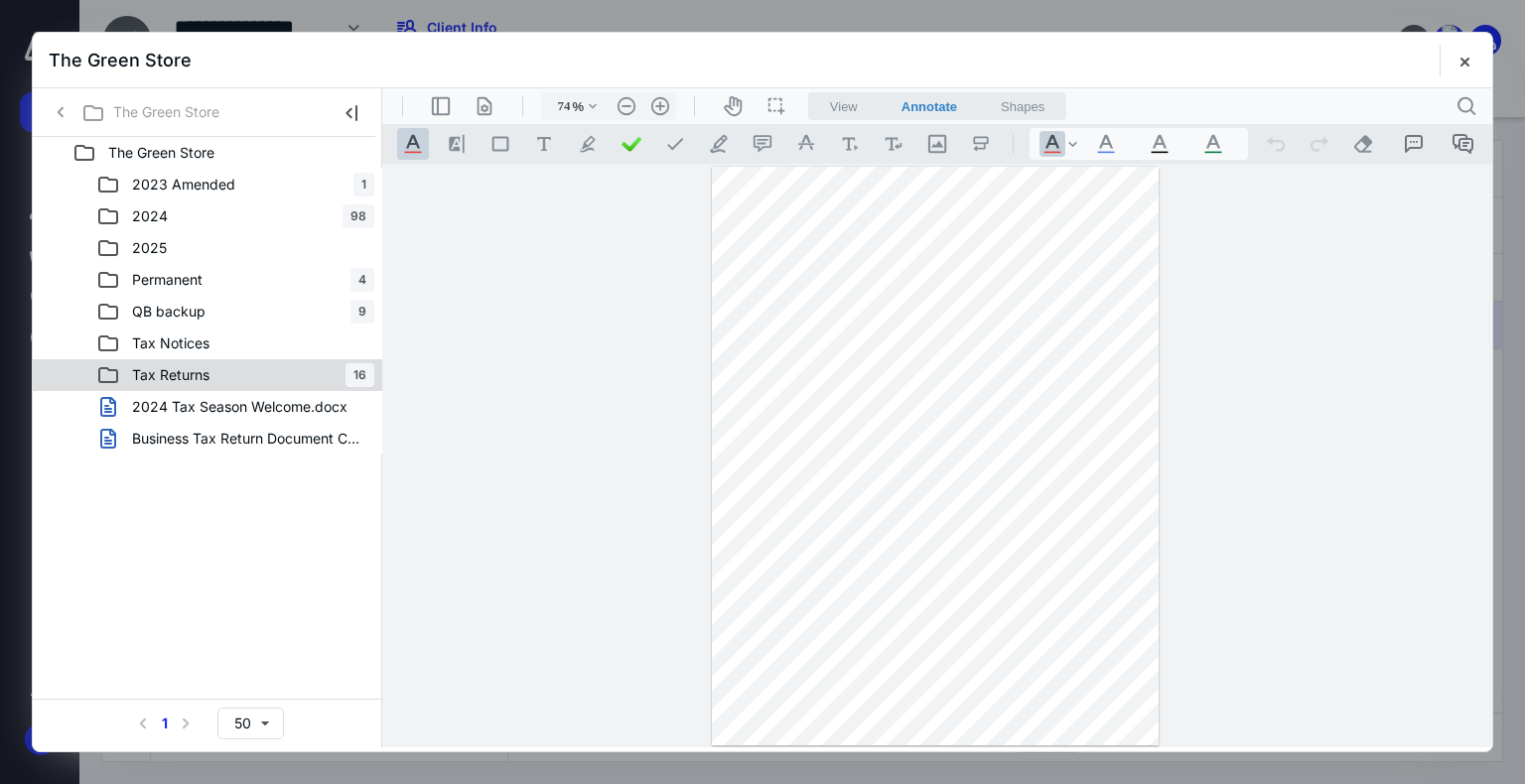 click on "Tax Returns" at bounding box center [171, 375] 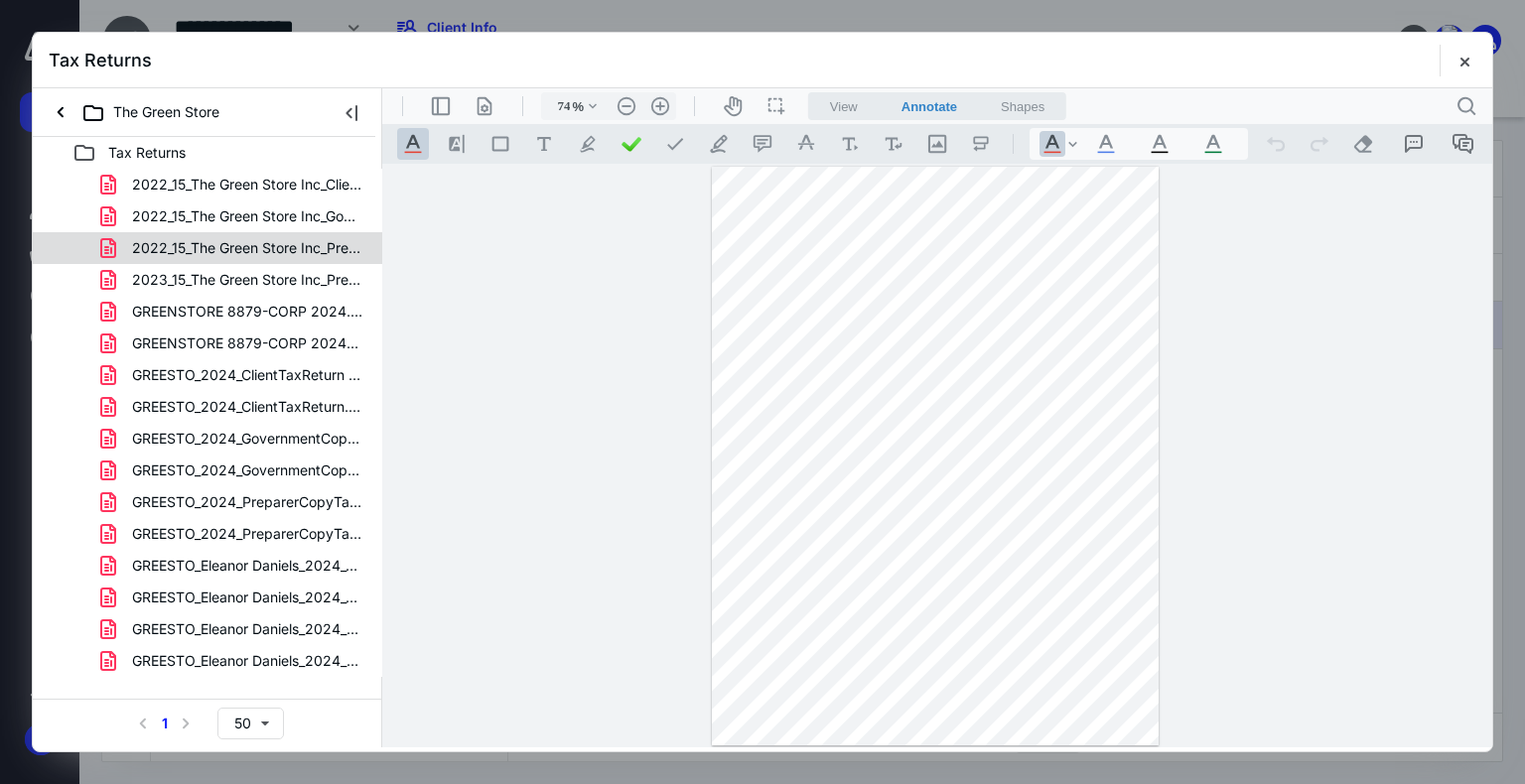click on "GREENSTORE 8879-CORP 2024.pdf" at bounding box center [247, 312] 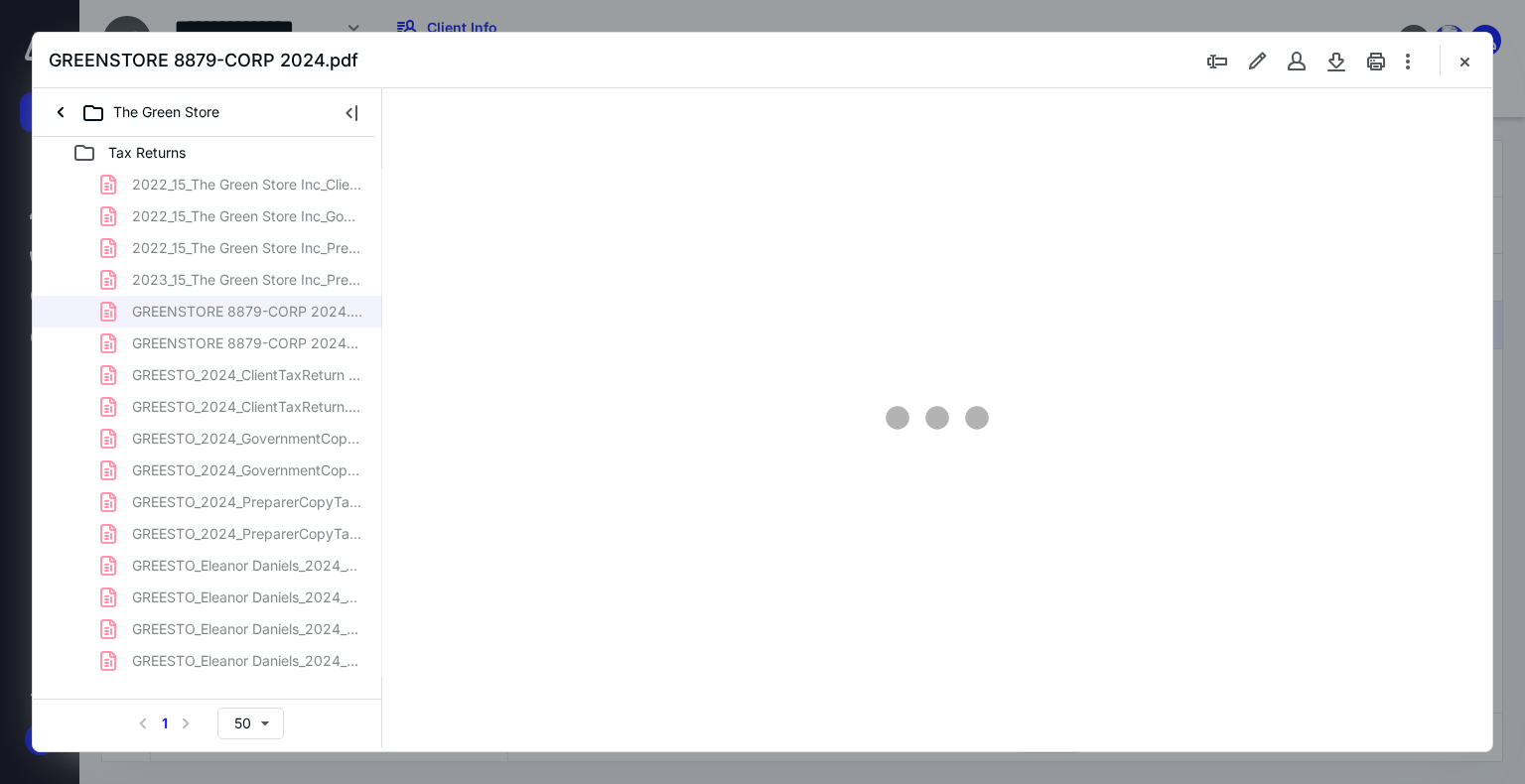 click on "2022_15_The Green Store Inc_ClientCopy_S-Corporation.pdf 2022_15_The Green Store Inc_GovernmentCopy_S-Corporation.pdf 2022_15_The Green Store Inc_PreparerFileCopy_S-Corporation.pdf 2023_15_The Green Store Inc_PreparerFileCopy_S-Corporation.pdf GREENSTORE 8879-CORP 2024.pdf GREENSTORE 8879-CORP 2024(signed_[DATE]).pdf GREESTO_2024_ClientTaxReturn UPDATED 2YR COMP.pdf GREESTO_2024_ClientTaxReturn.pdf GREESTO_2024_GovernmentCopyTaxReturn (1).pdf GREESTO_2024_GovernmentCopyTaxReturn.pdf GREESTO_2024_PreparerCopyTaxReturn (1).pdf GREESTO_2024_PreparerCopyTaxReturn.pdf GREESTO_Eleanor Daniels_2024_ClientK1Package (1).pdf GREESTO_Eleanor Daniels_2024_ClientK1Package.pdf GREESTO_Eleanor Daniels_2024_PreparerCopyK1Package (1).pdf GREESTO_Eleanor Daniels_2024_PreparerCopyK1Package.pdf" at bounding box center (208, 423) 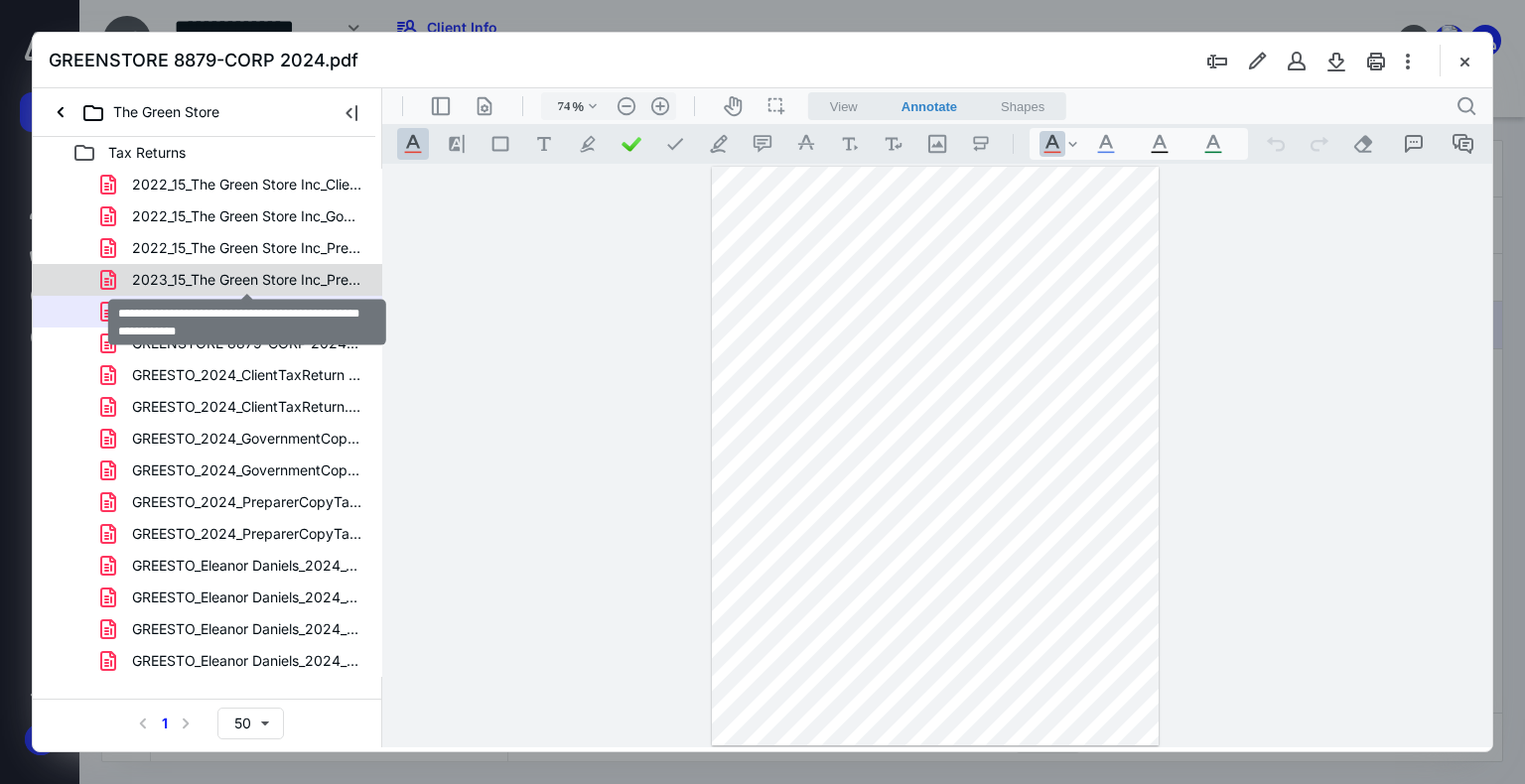 click on "2023_15_The Green Store Inc_PreparerFileCopy_S-Corporation.pdf" at bounding box center (247, 280) 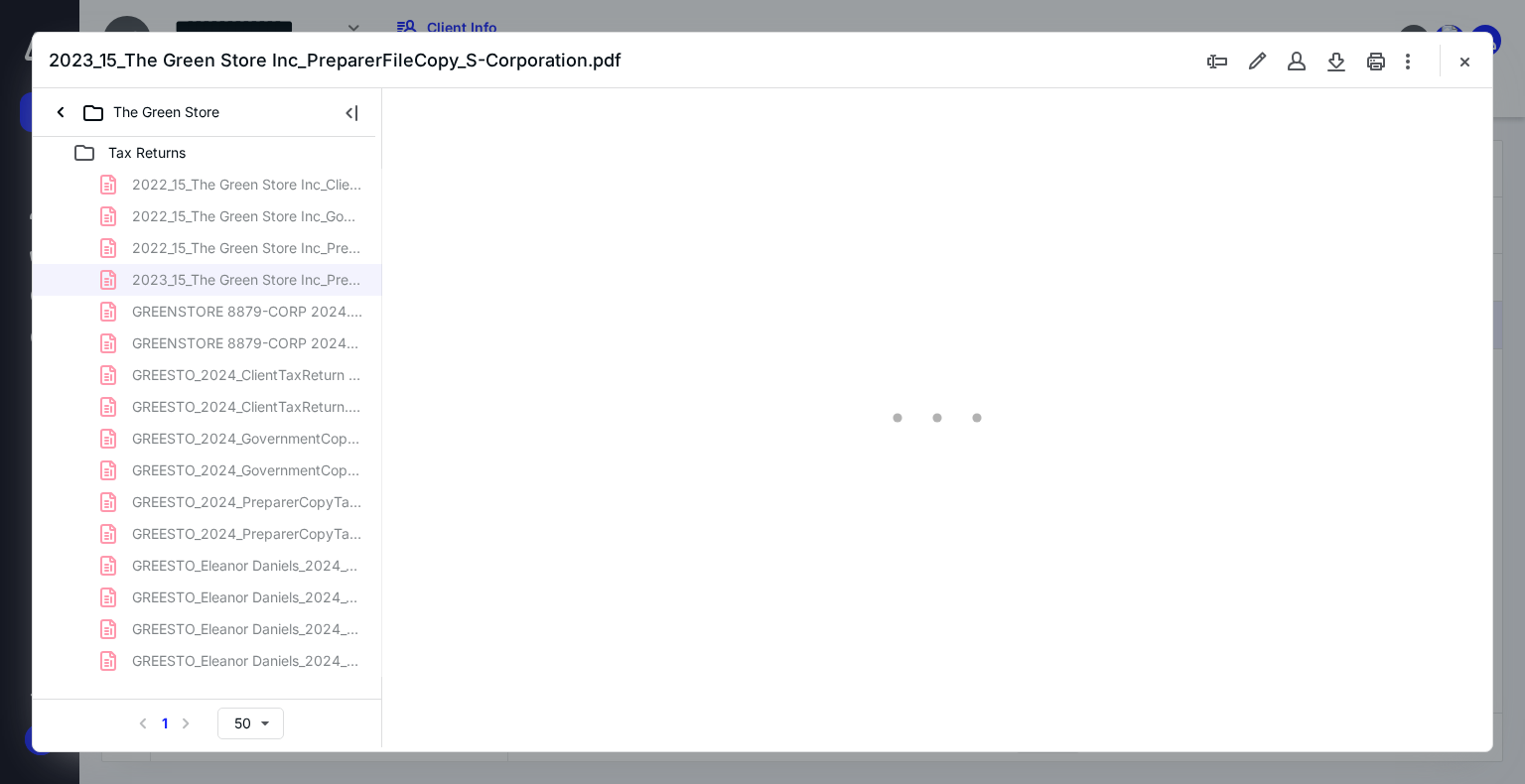 type on "74" 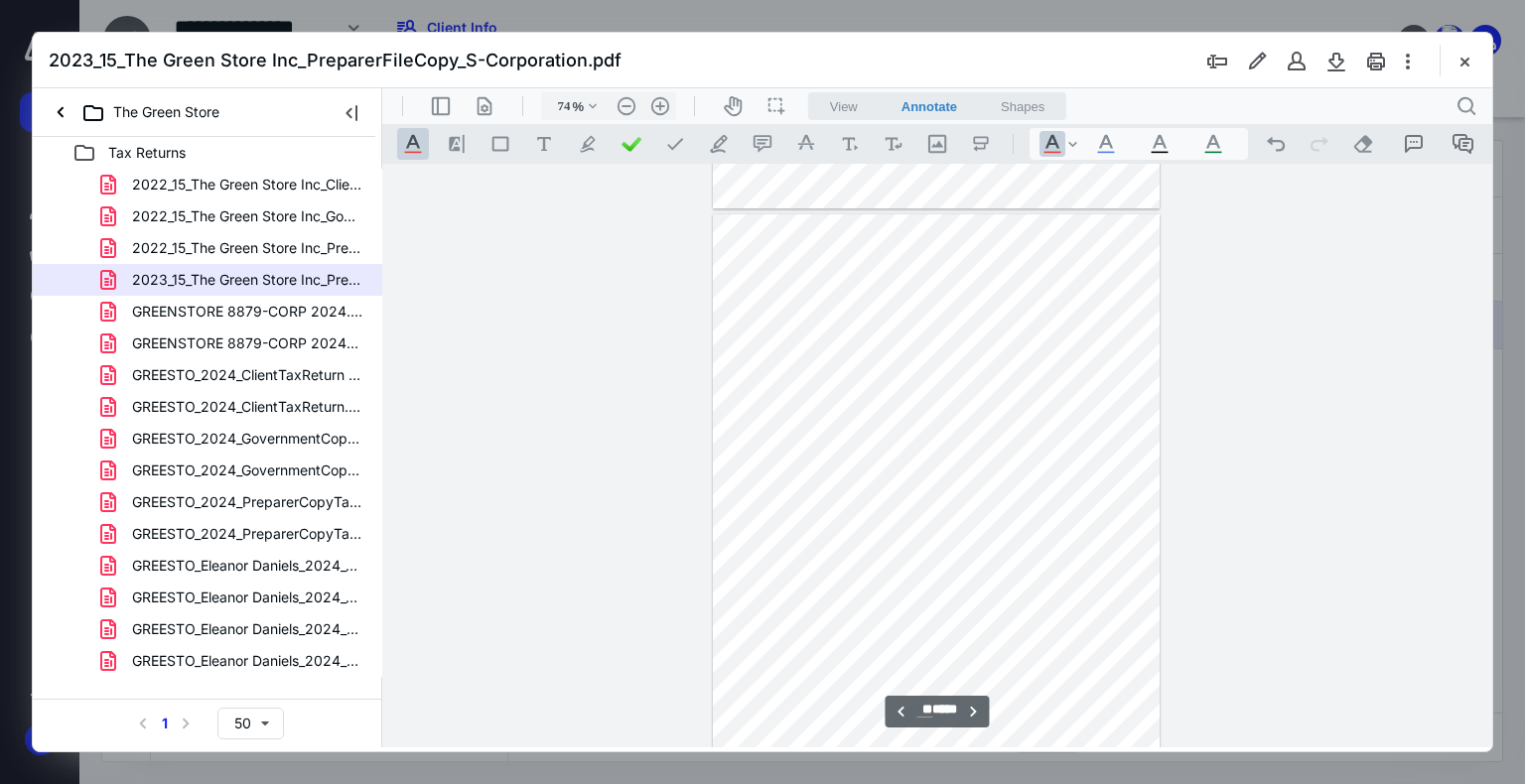 scroll, scrollTop: 5214, scrollLeft: 0, axis: vertical 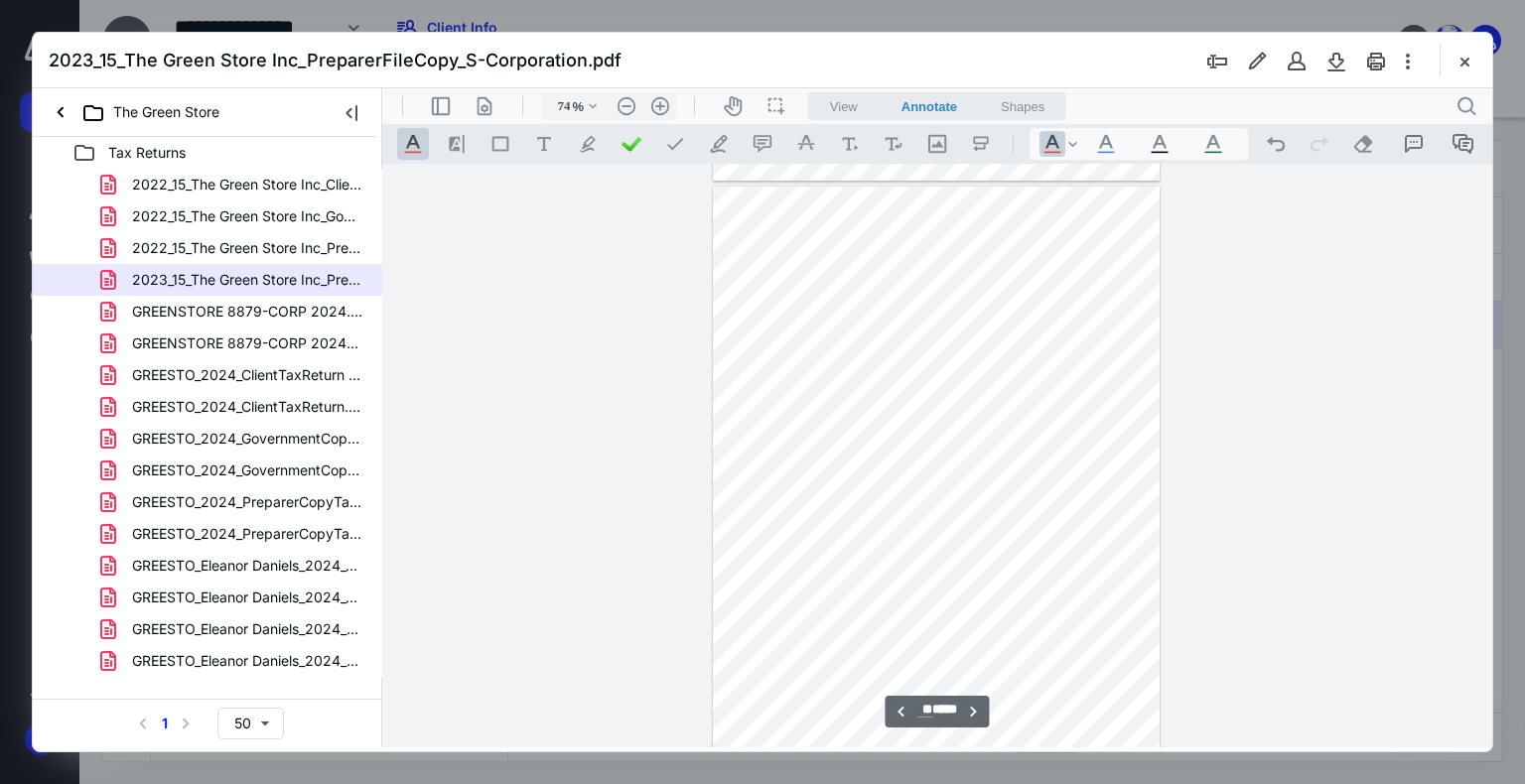 type on "**" 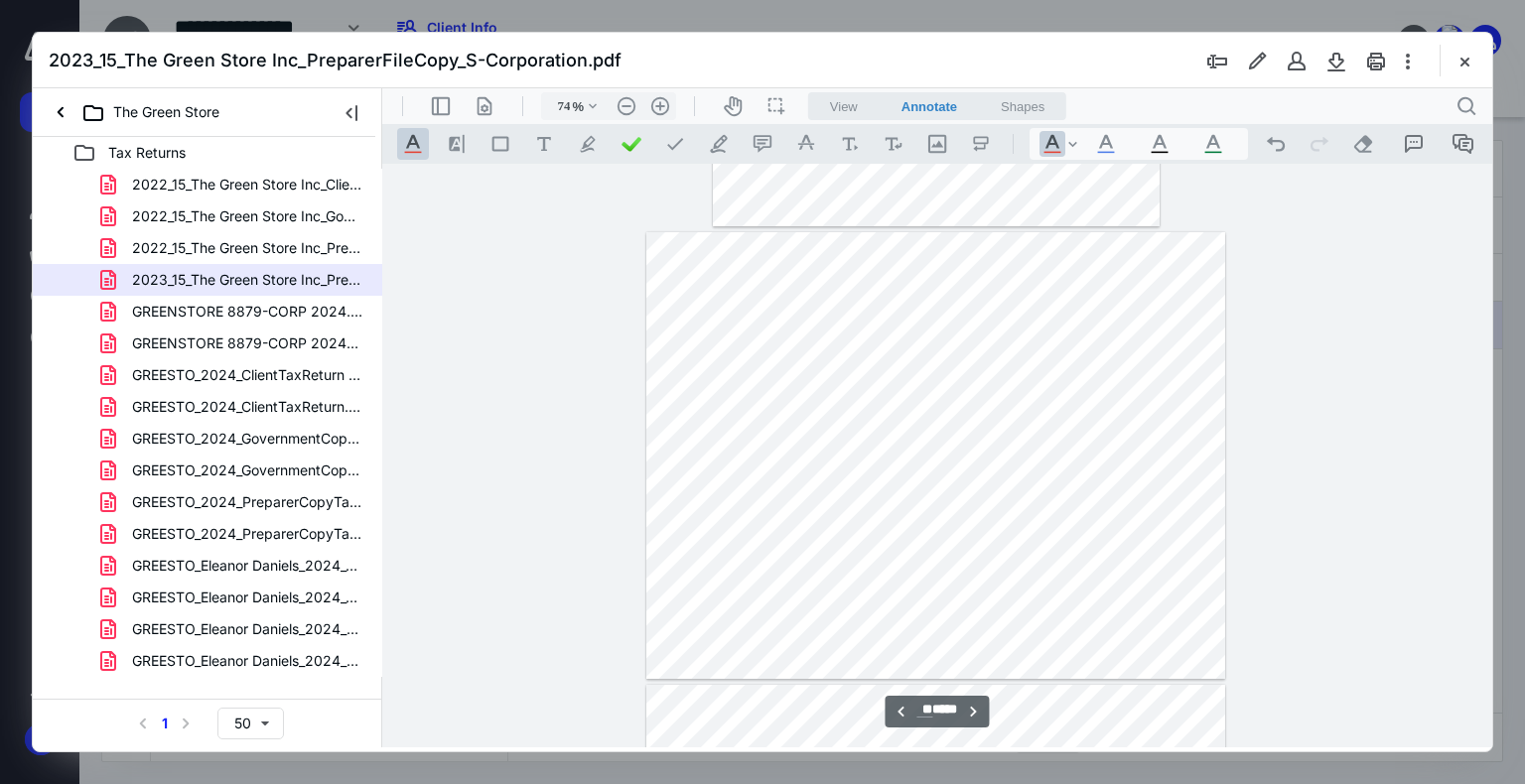 scroll, scrollTop: 11044, scrollLeft: 0, axis: vertical 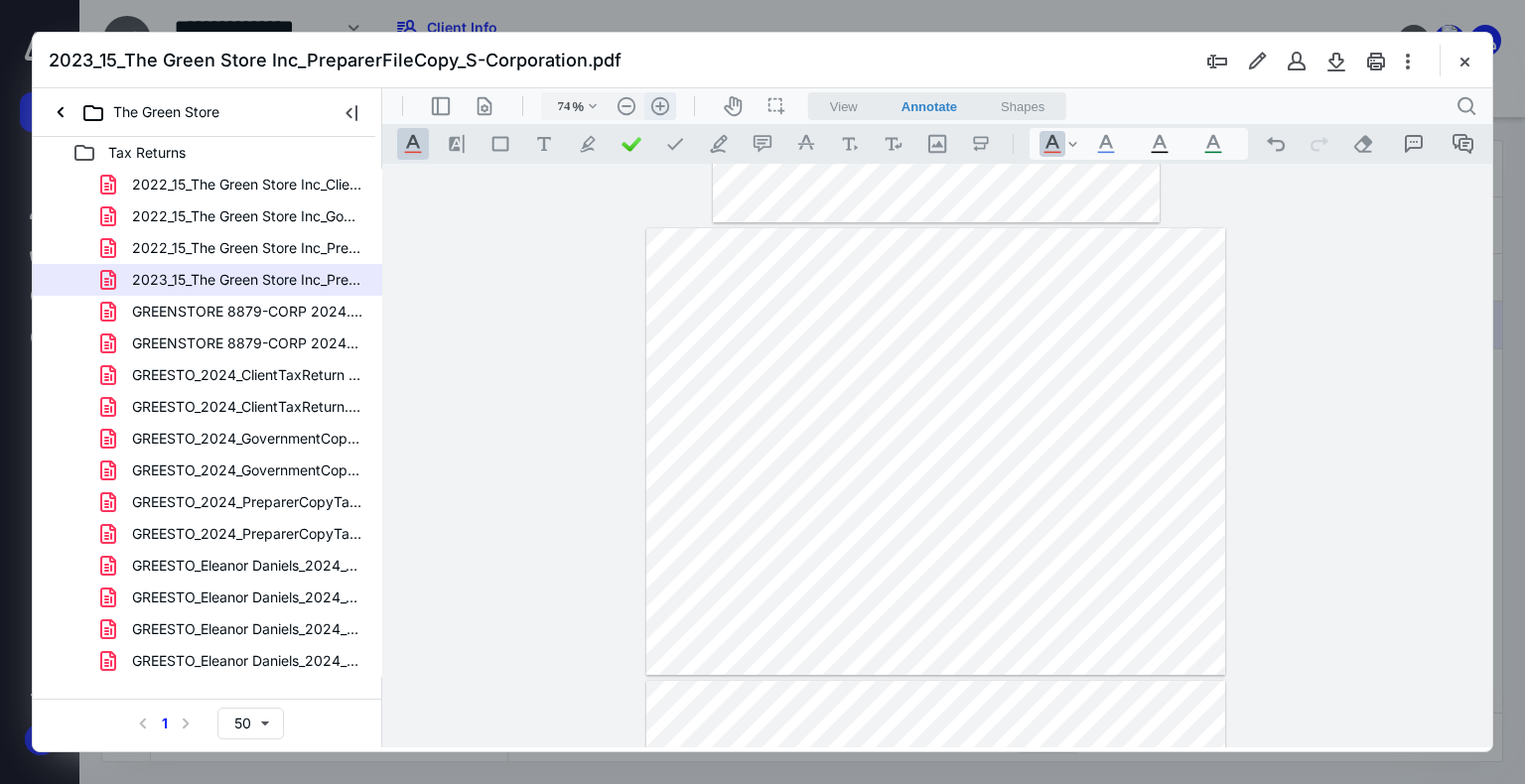 click on ".cls-1{fill:#abb0c4;} icon - header - zoom - in - line" at bounding box center (660, 106) 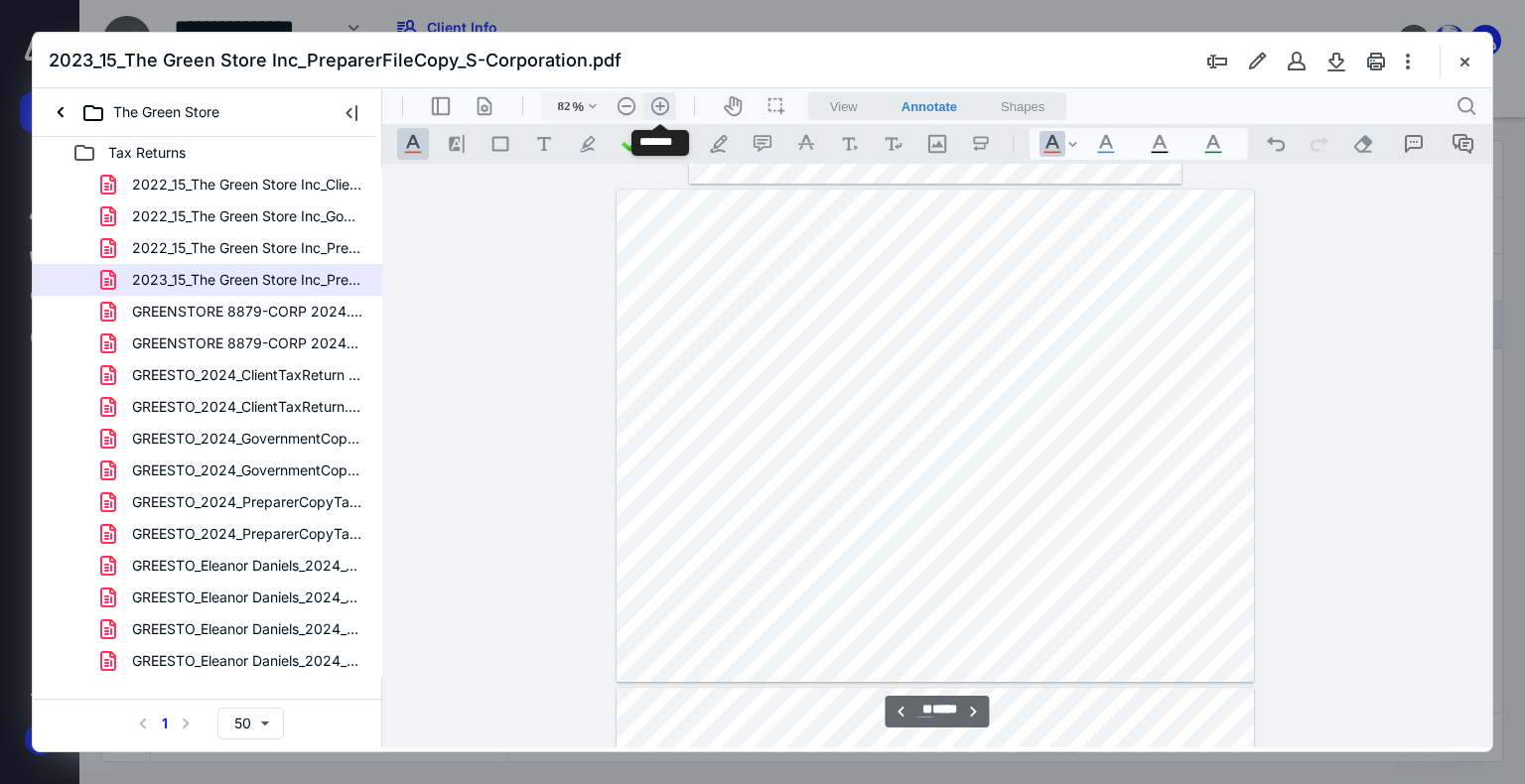 click on ".cls-1{fill:#abb0c4;} icon - header - zoom - in - line" at bounding box center [660, 106] 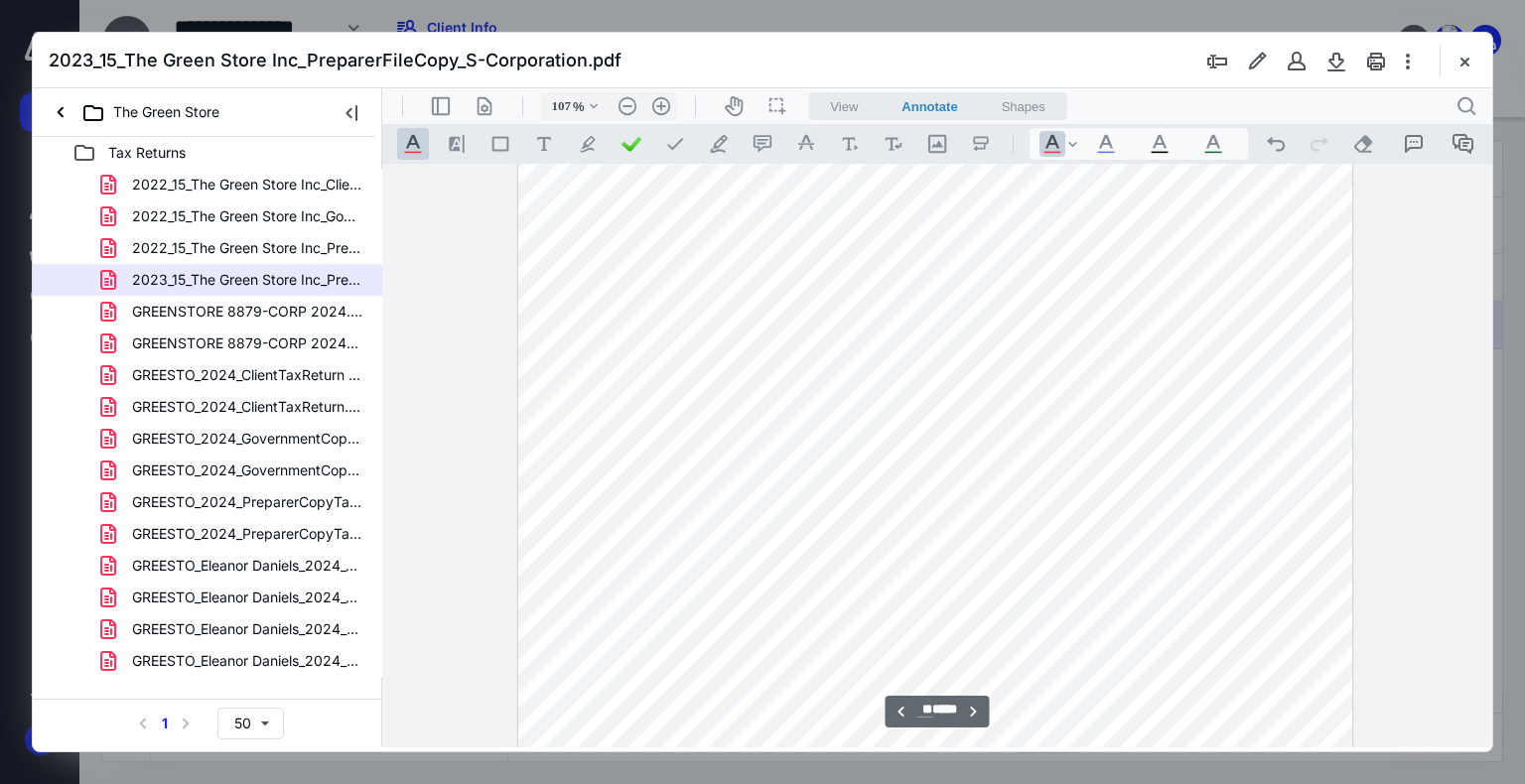 scroll, scrollTop: 16047, scrollLeft: 0, axis: vertical 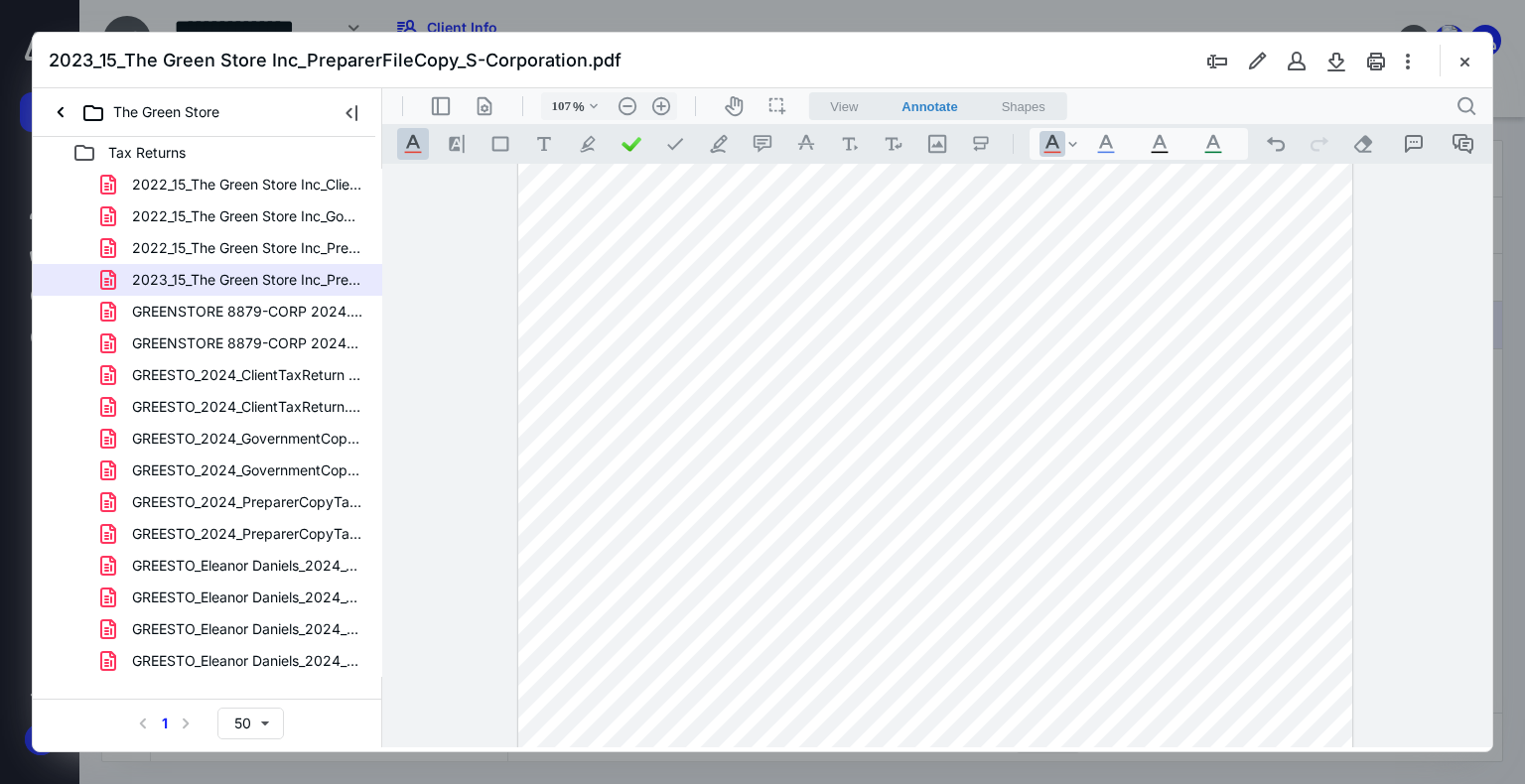 click at bounding box center [935, 432] 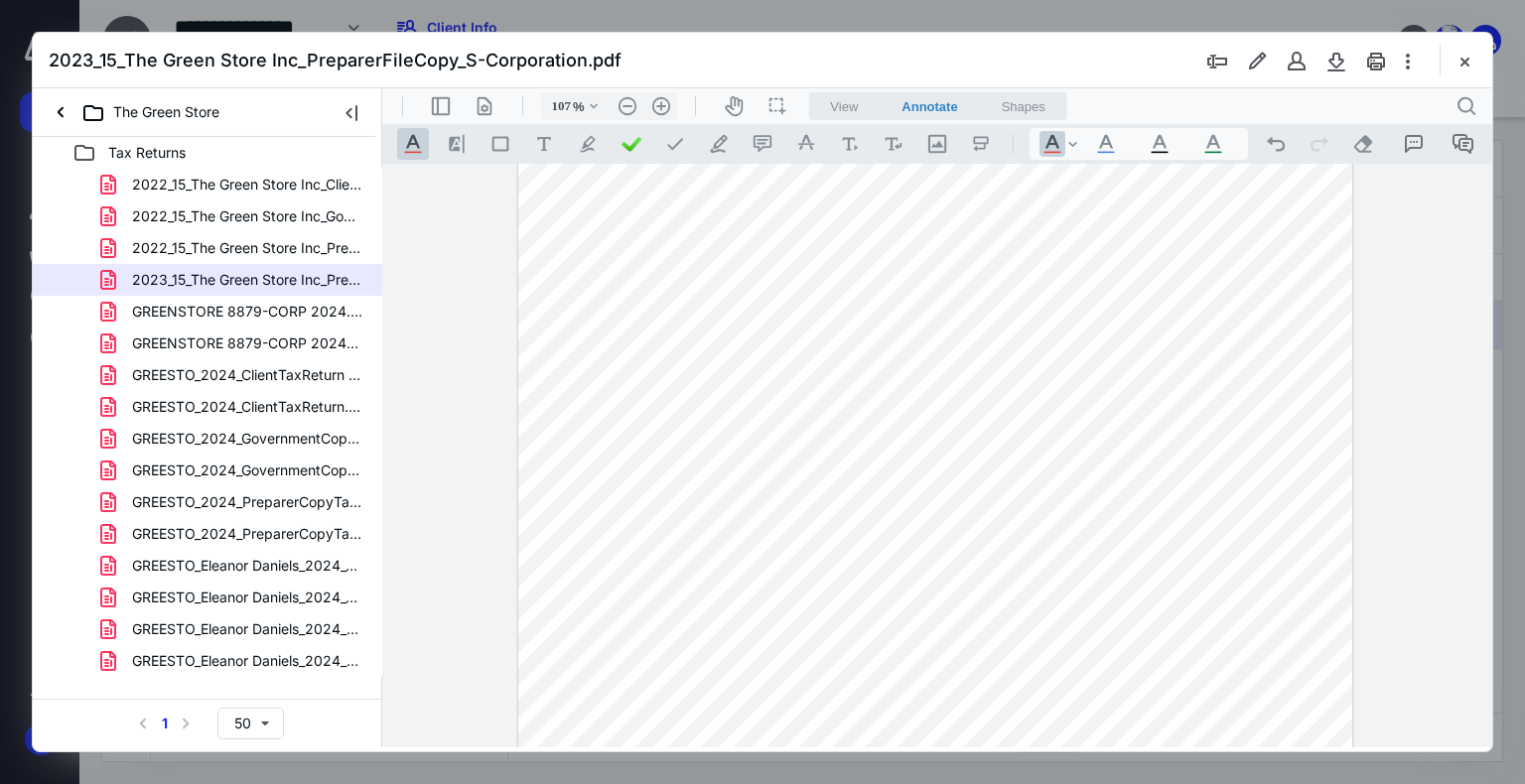 click at bounding box center (935, 432) 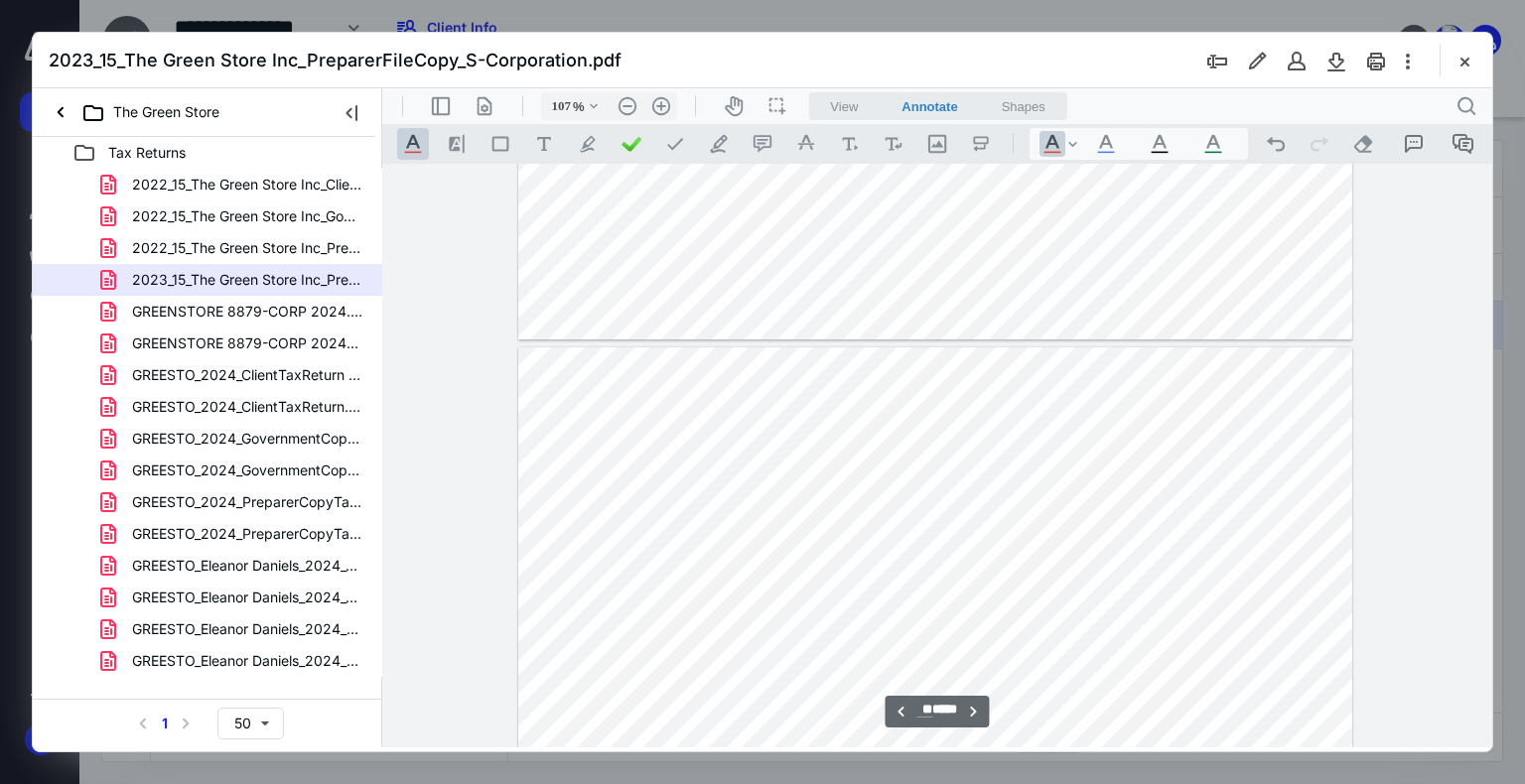 scroll, scrollTop: 16462, scrollLeft: 0, axis: vertical 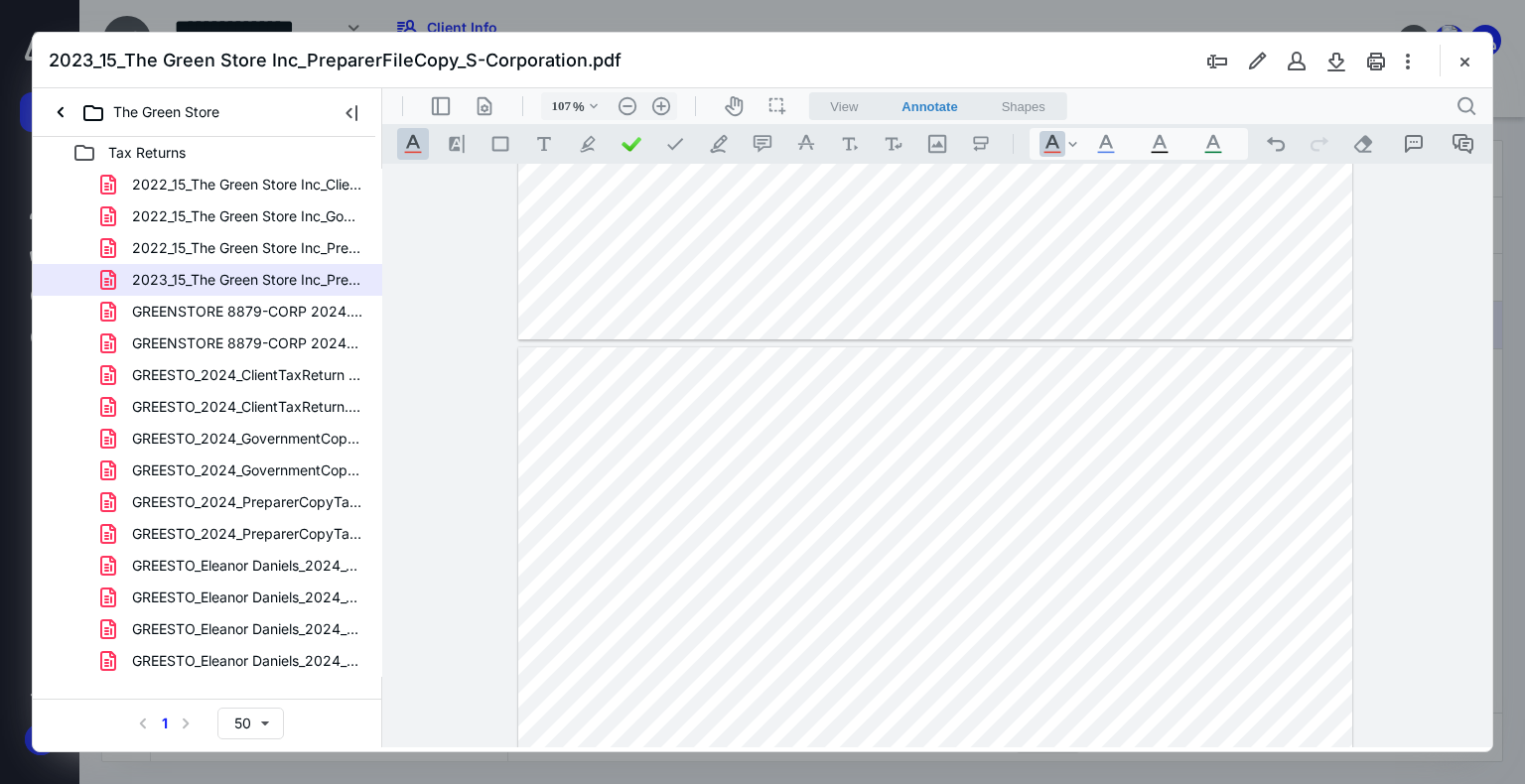 type on "**" 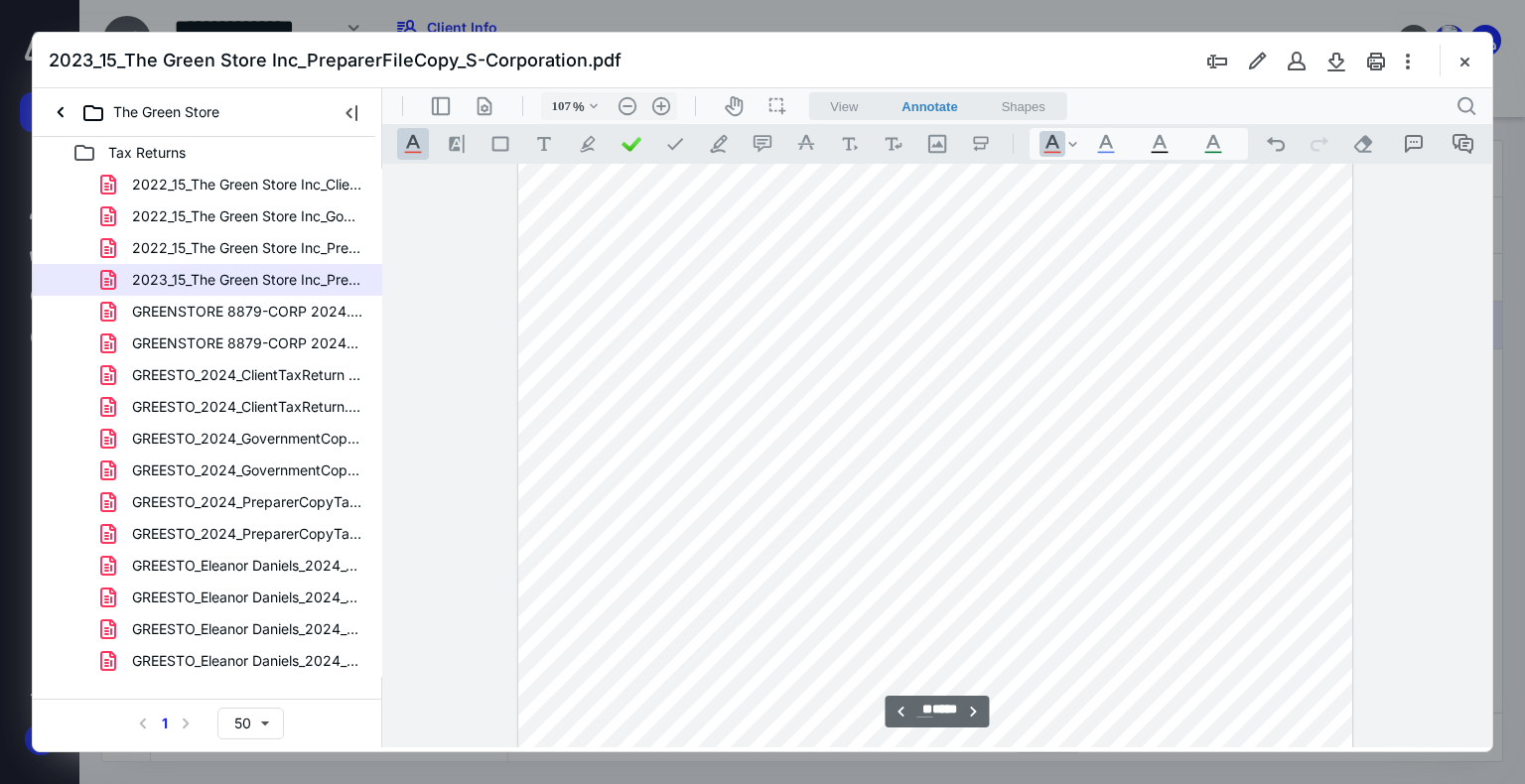 scroll, scrollTop: 16049, scrollLeft: 0, axis: vertical 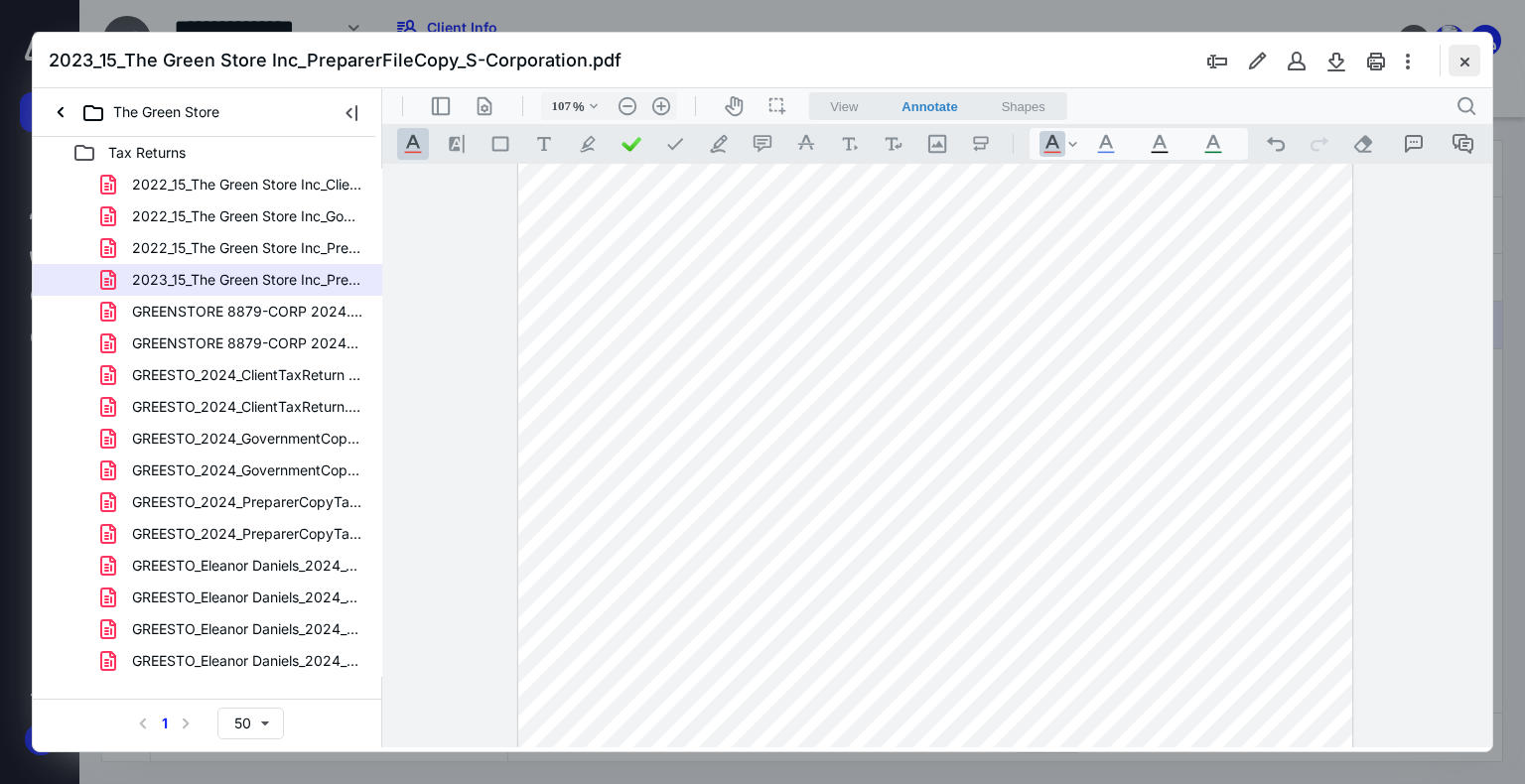 click at bounding box center [1464, 61] 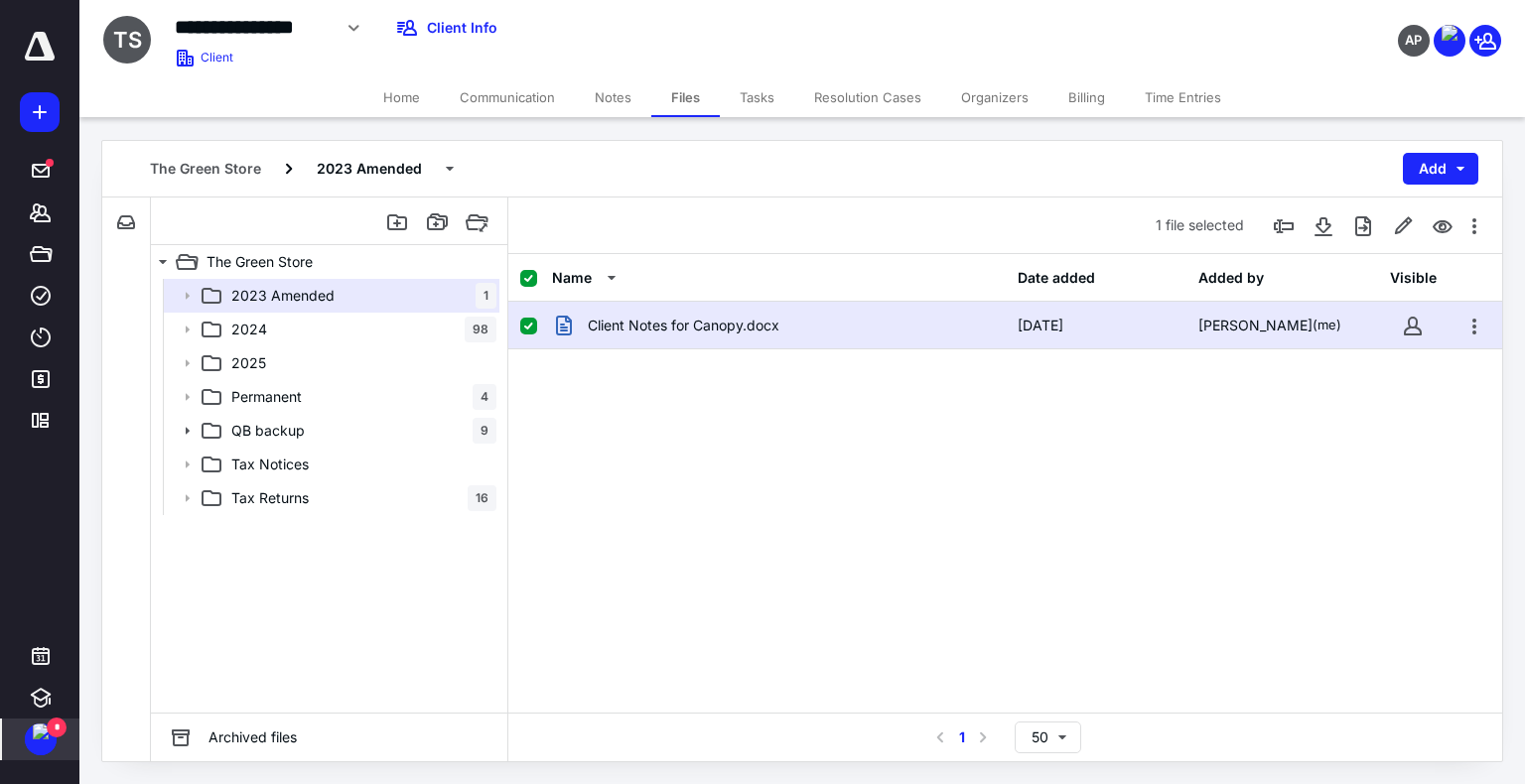 click at bounding box center (41, 731) 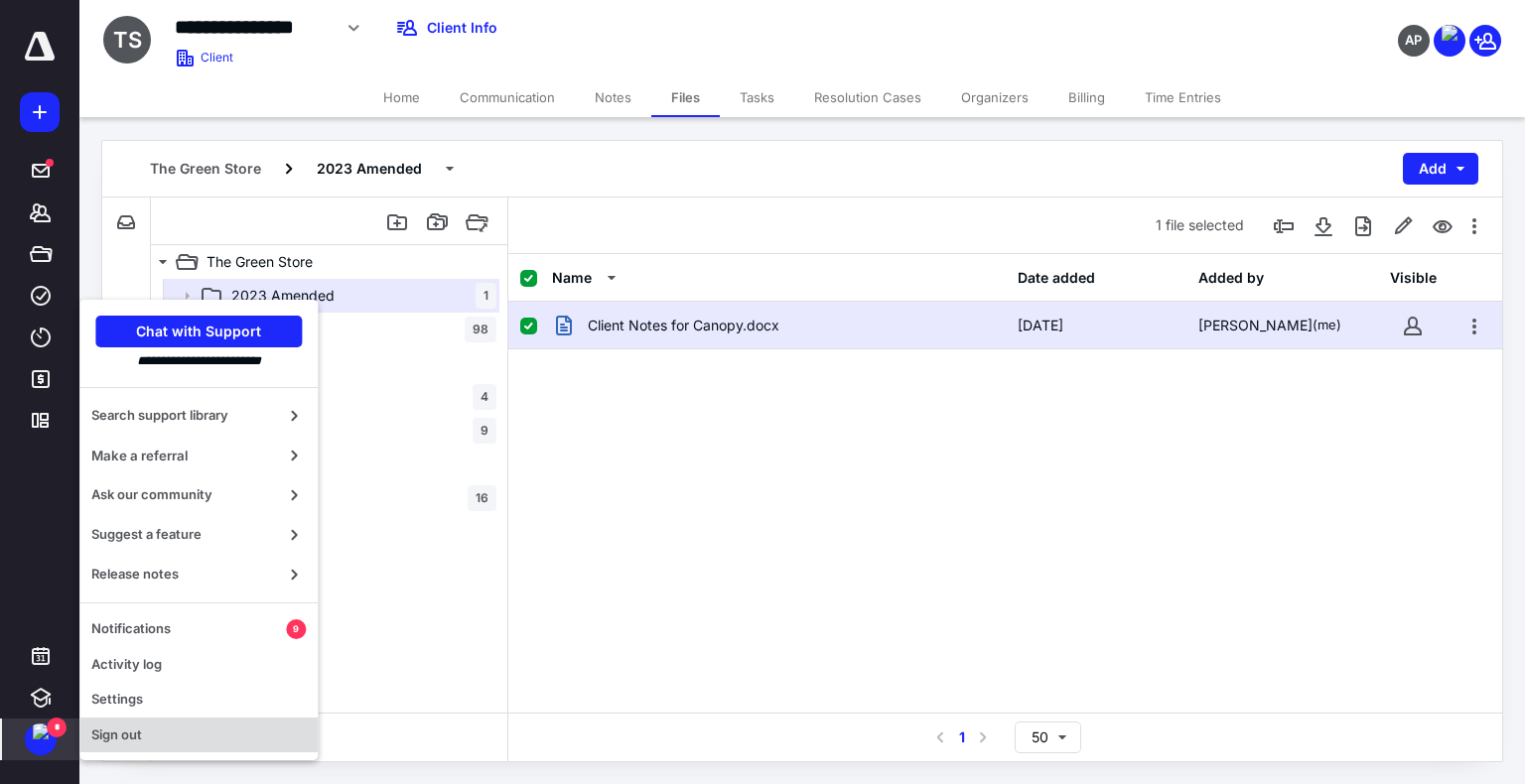 click on "Sign out" at bounding box center (199, 735) 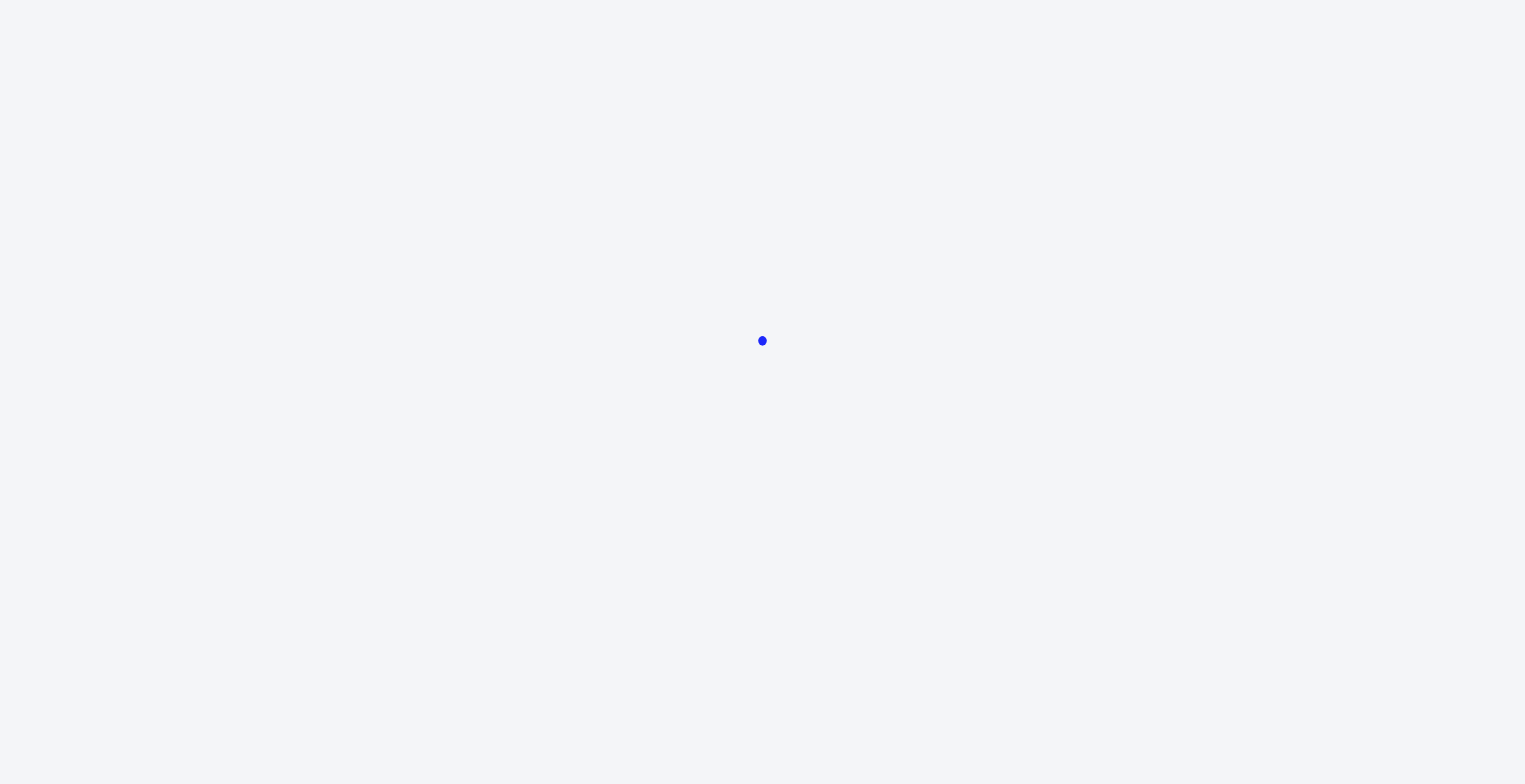 scroll, scrollTop: 0, scrollLeft: 0, axis: both 